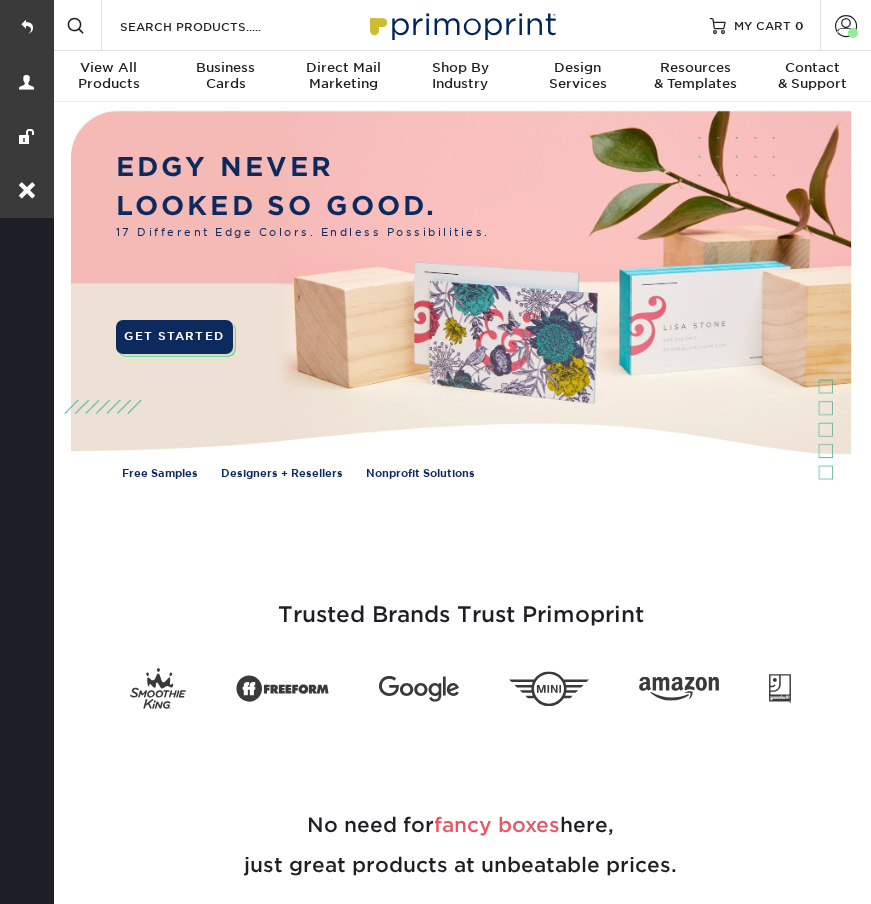 scroll, scrollTop: 0, scrollLeft: 0, axis: both 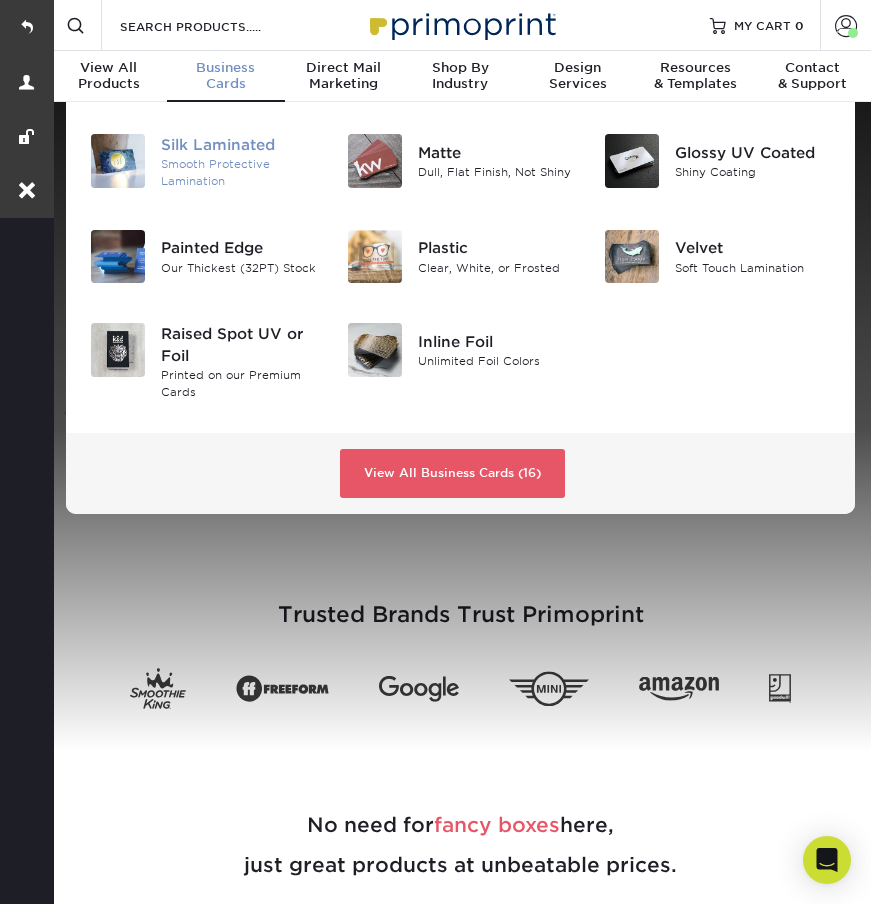 click on "Silk Laminated" at bounding box center (239, 145) 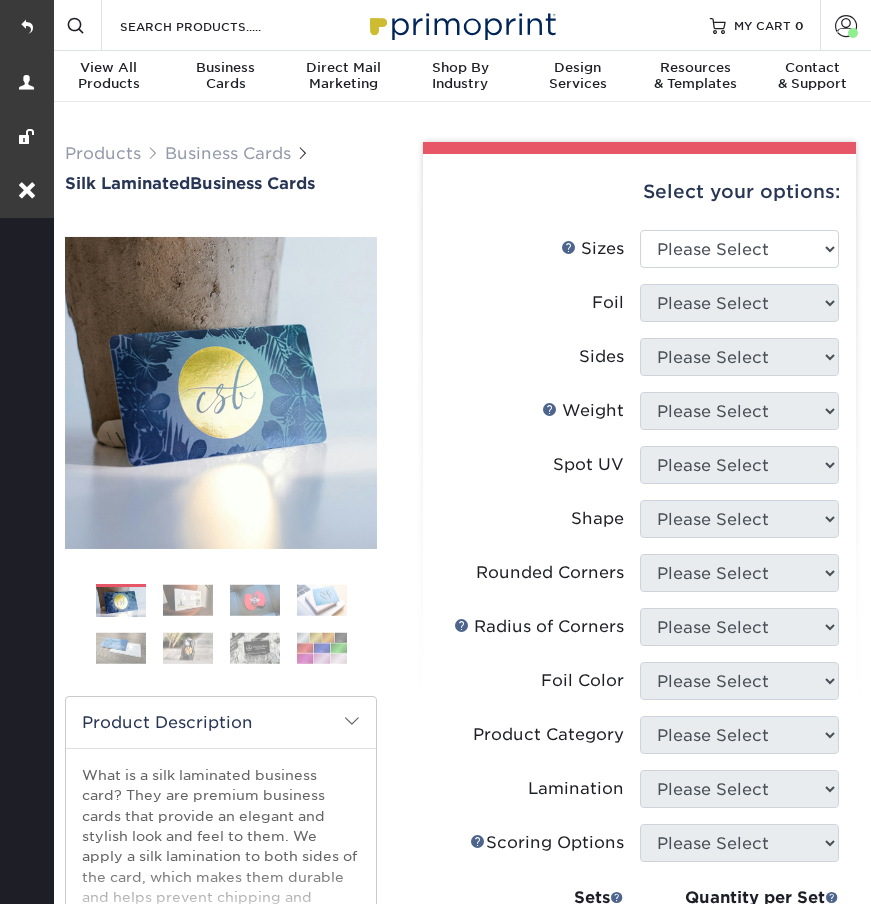 scroll, scrollTop: 0, scrollLeft: 0, axis: both 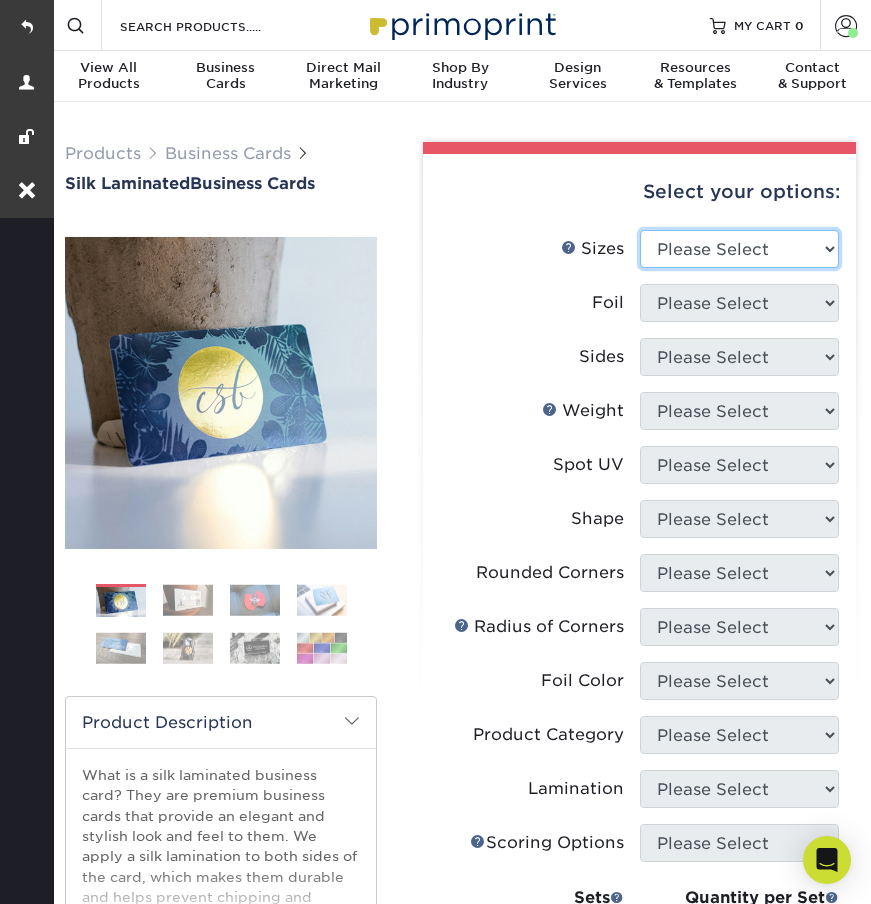 select on "2.00x3.50" 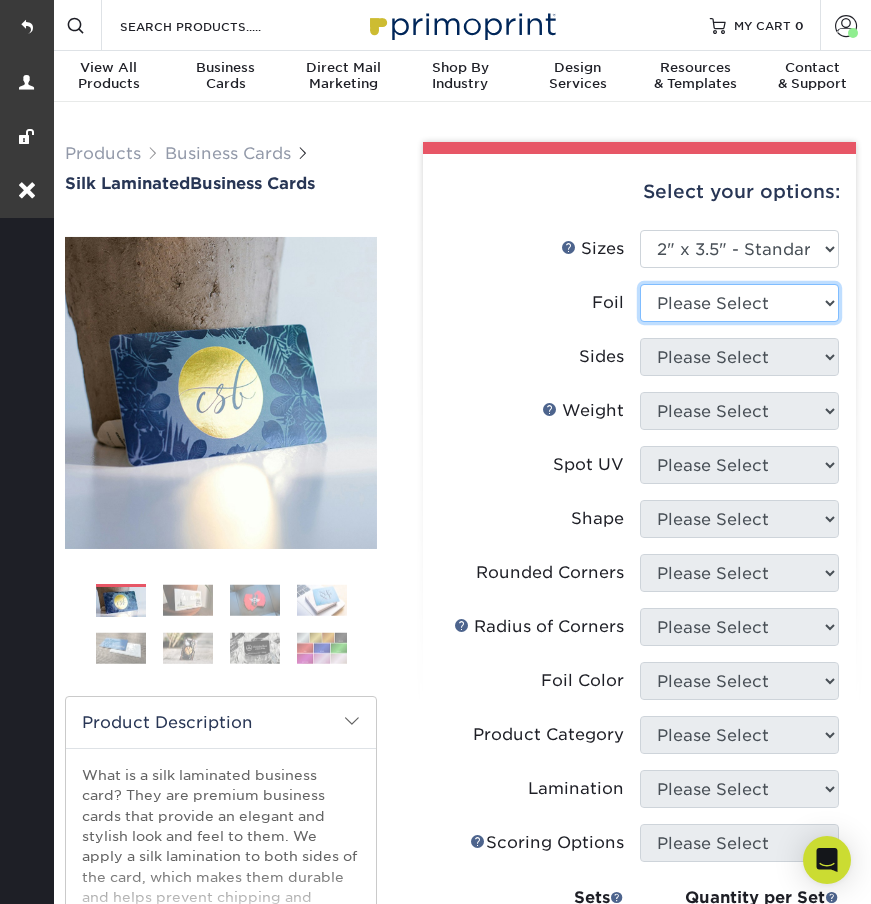 select on "0" 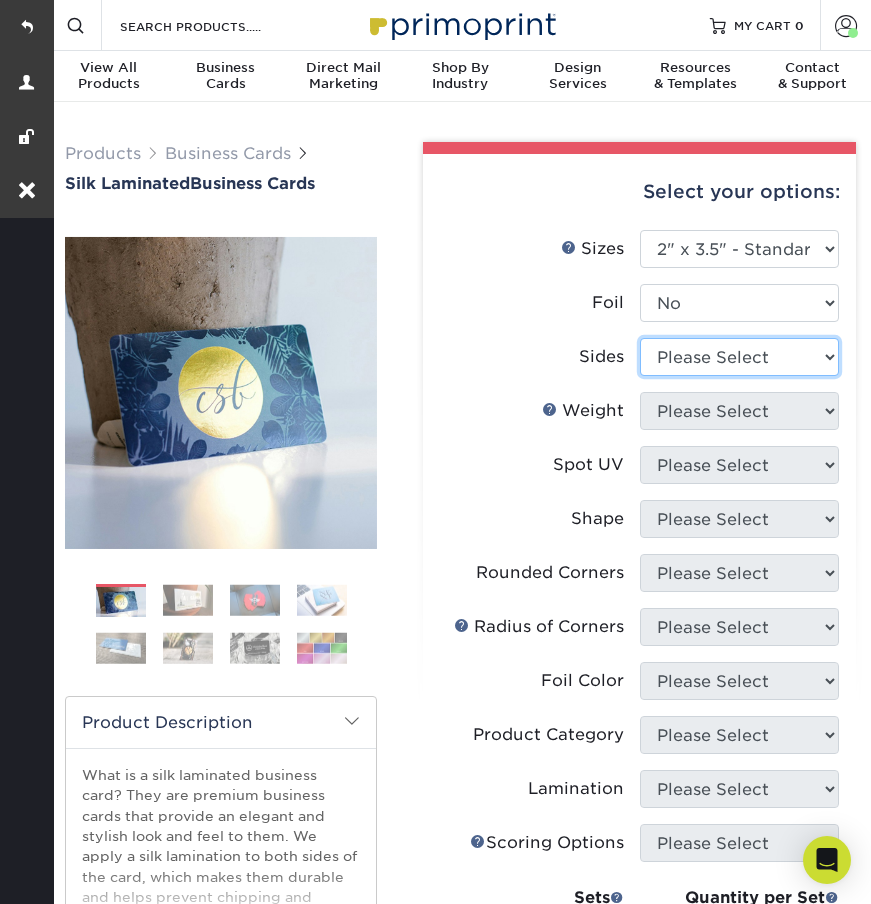 select on "13abbda7-1d64-4f25-8bb2-c179b224825d" 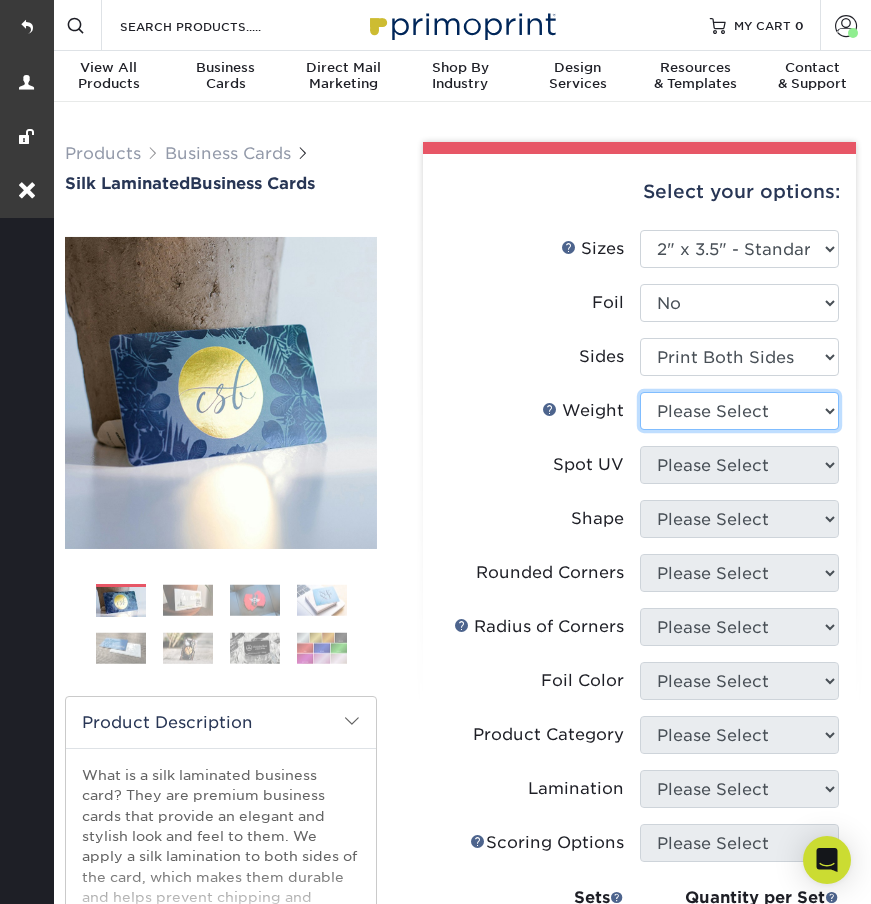 select on "16PT" 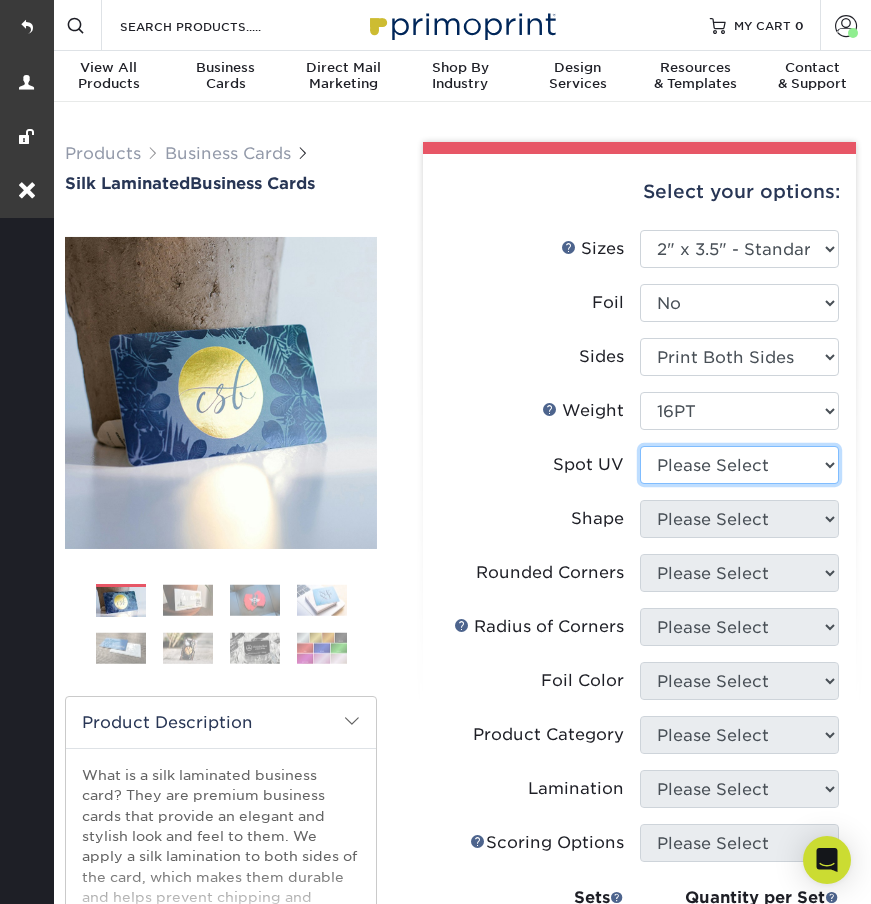 select on "0" 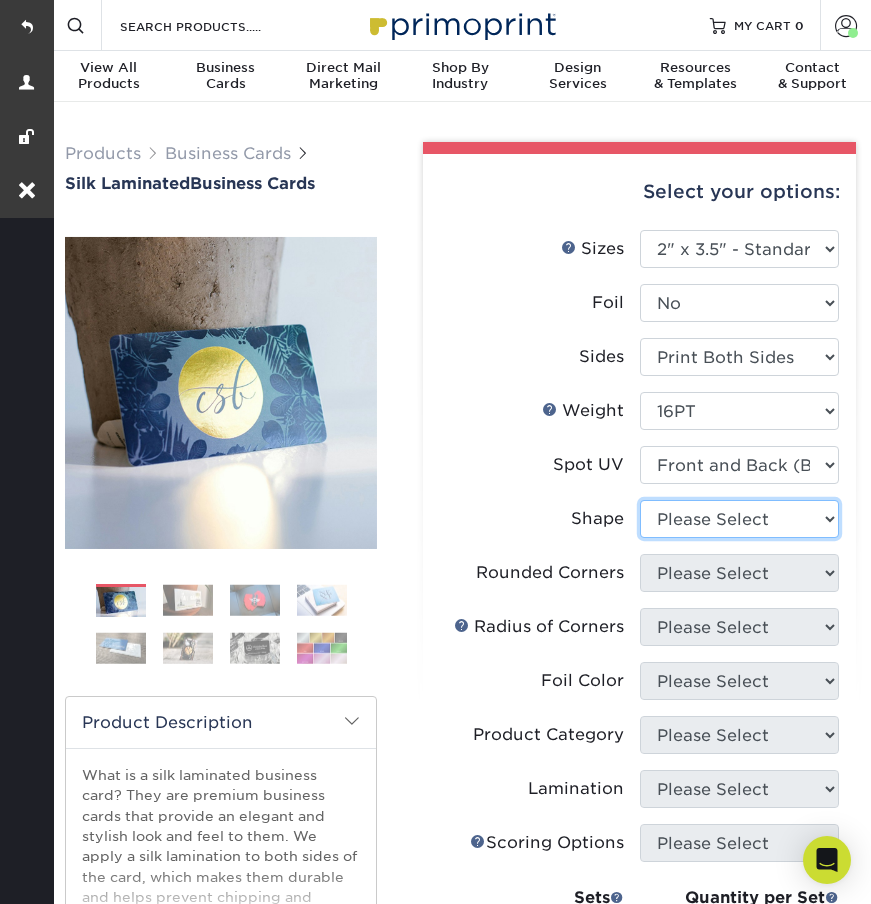 select on "standard" 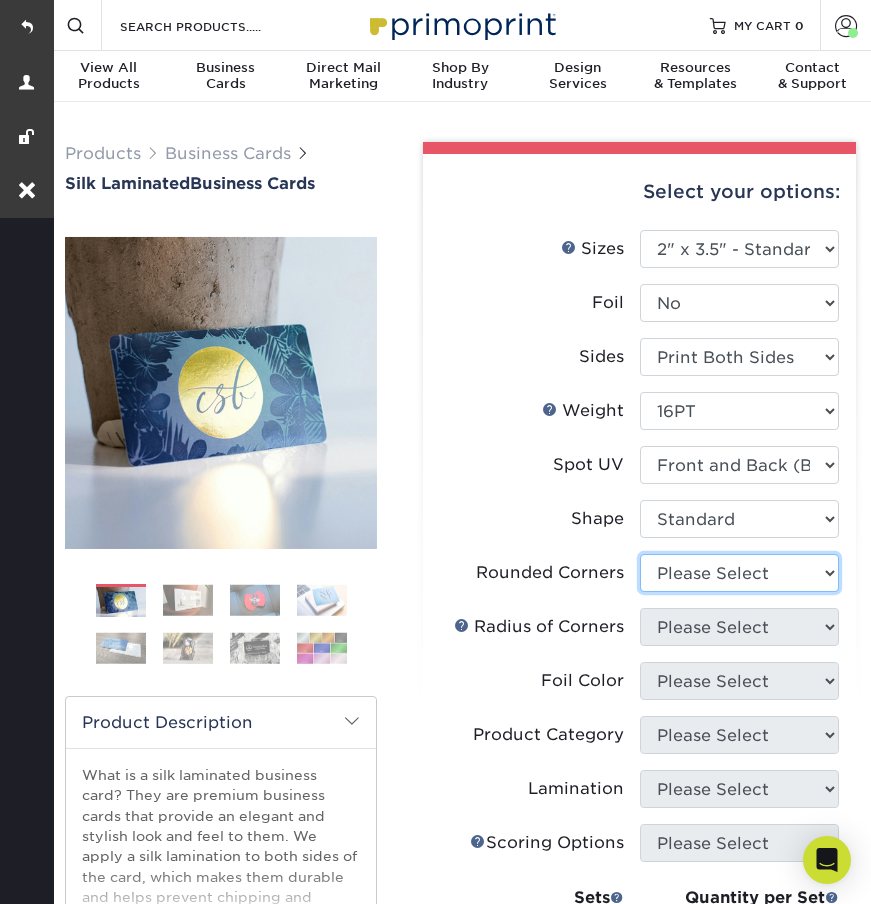 select on "0" 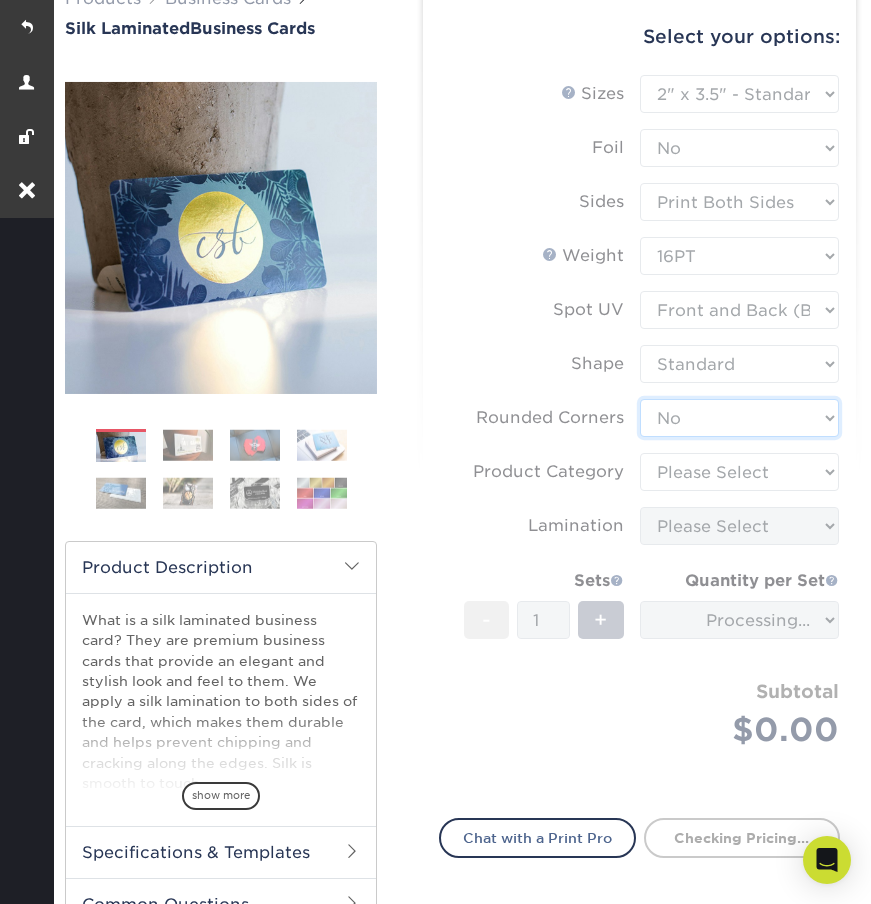 scroll, scrollTop: 162, scrollLeft: 0, axis: vertical 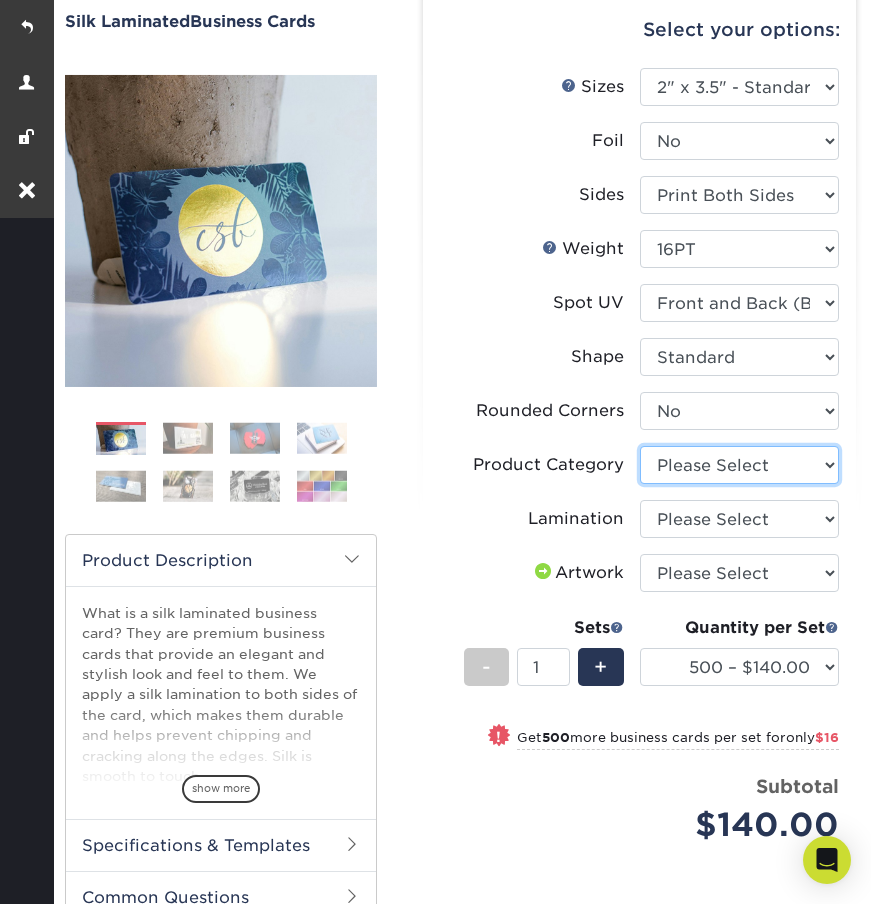 select on "3b5148f1-0588-4f88-a218-97bcfdce65c1" 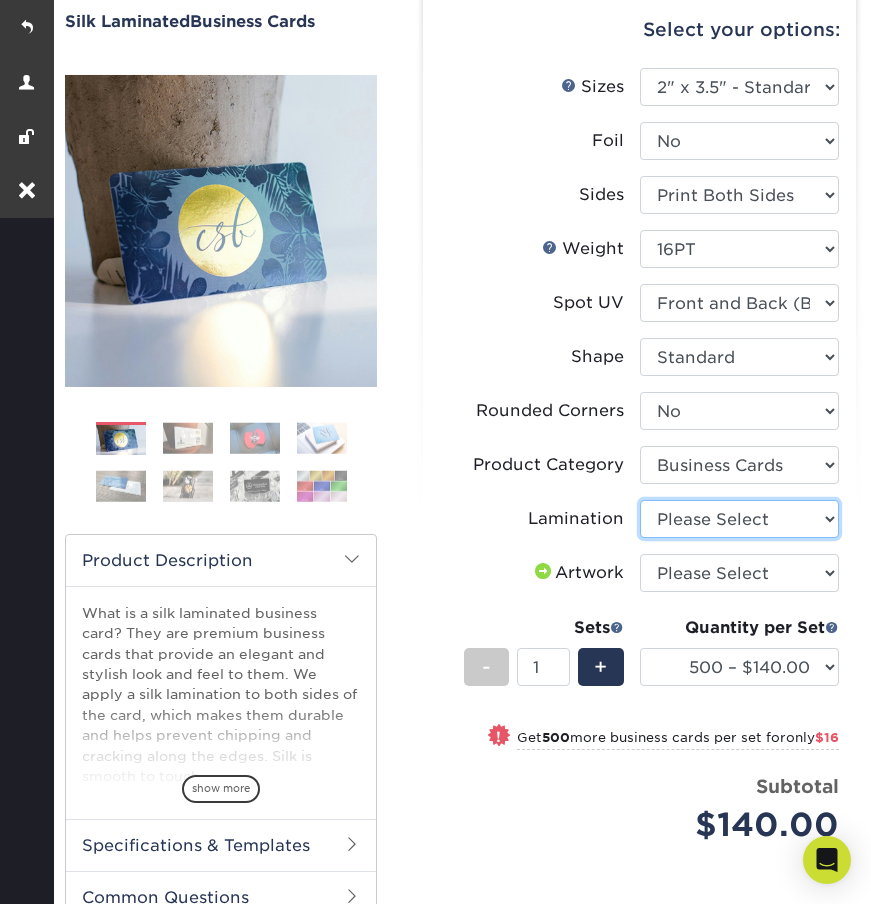 select on "ccacb42f-45f7-42d3-bbd3-7c8421cf37f0" 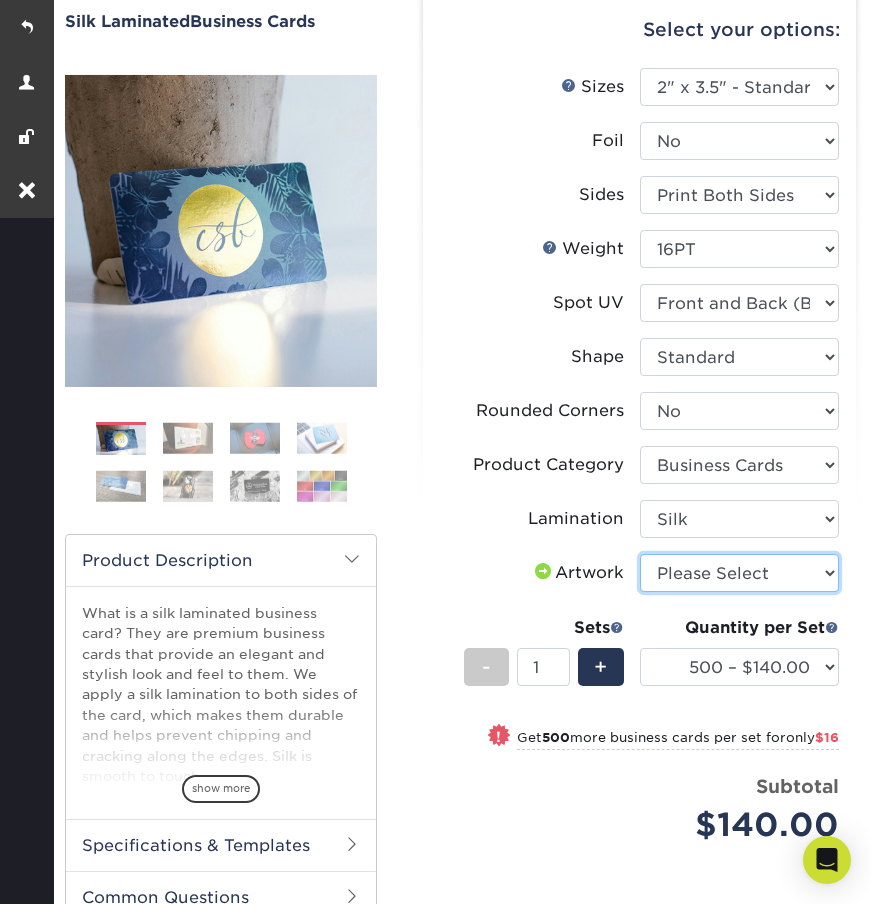 select on "upload" 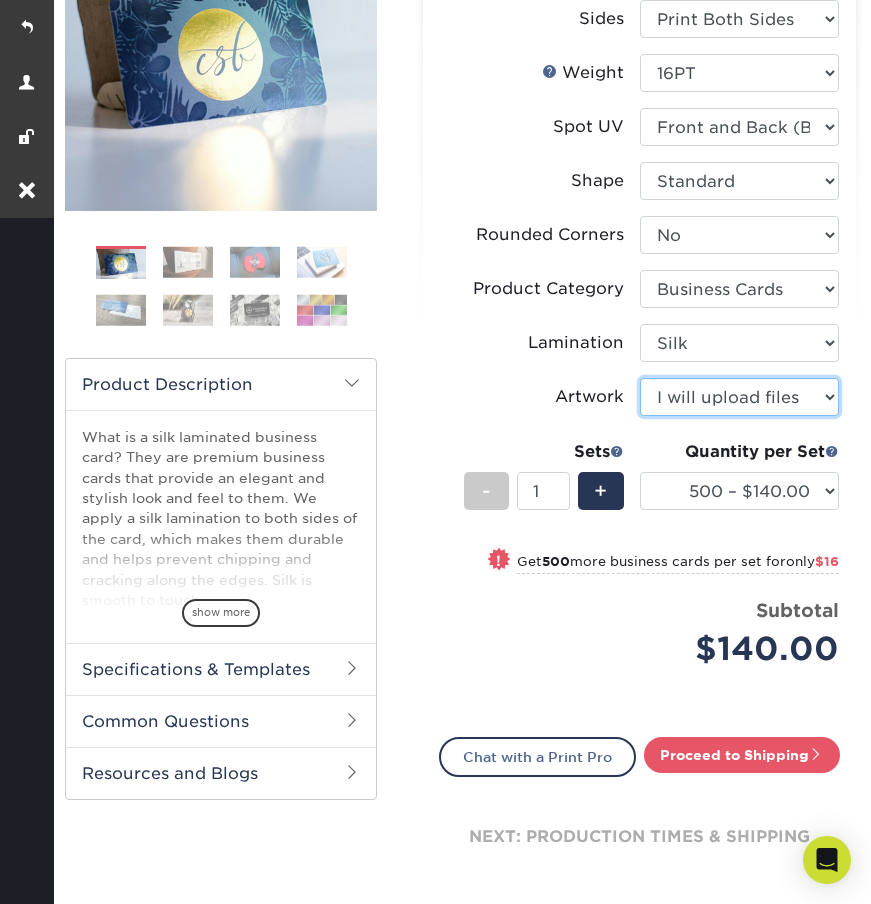 scroll, scrollTop: 342, scrollLeft: 0, axis: vertical 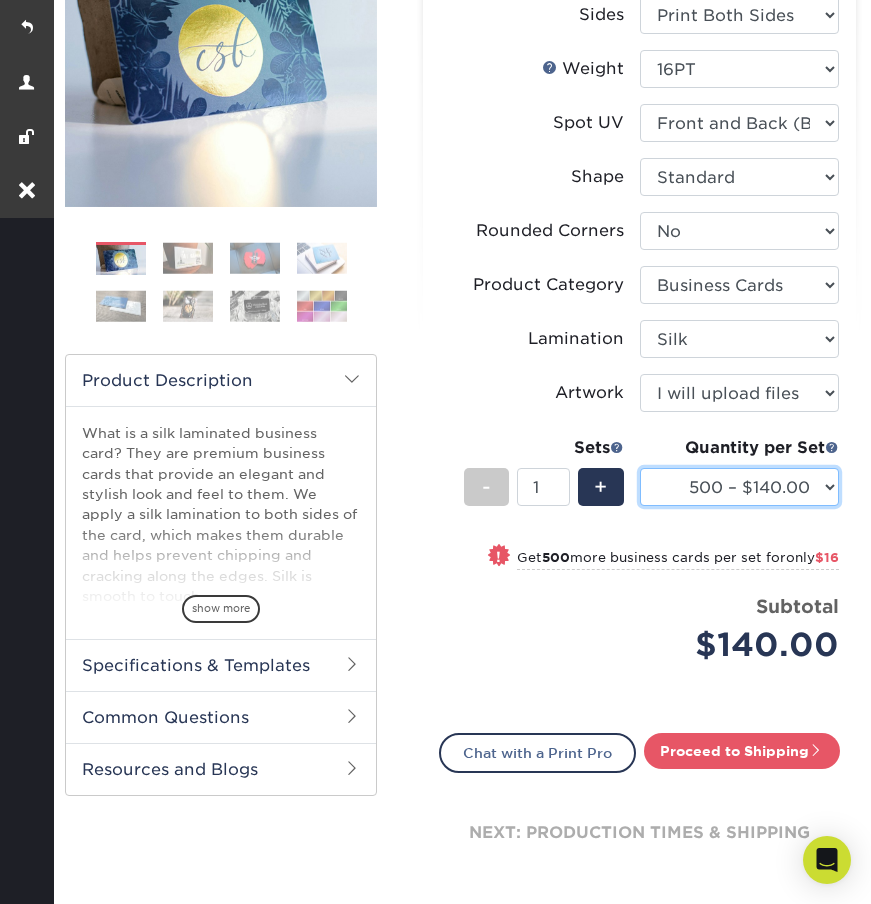select on "1000 – $156.00" 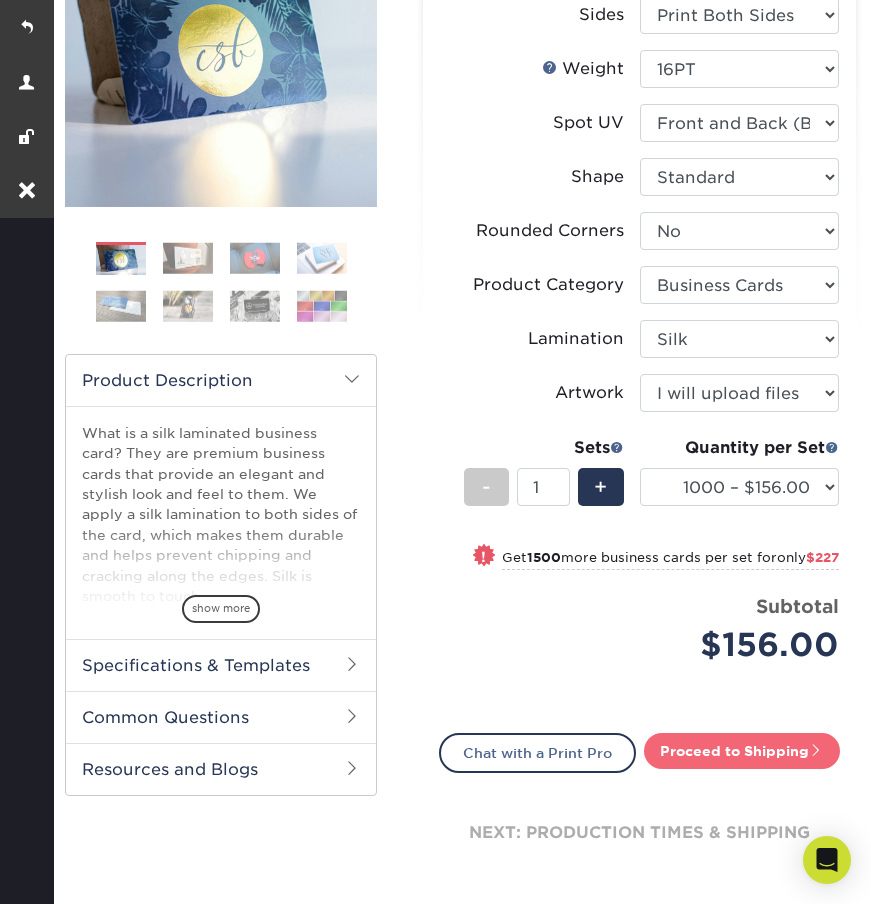 click on "Proceed to Shipping" at bounding box center (742, 751) 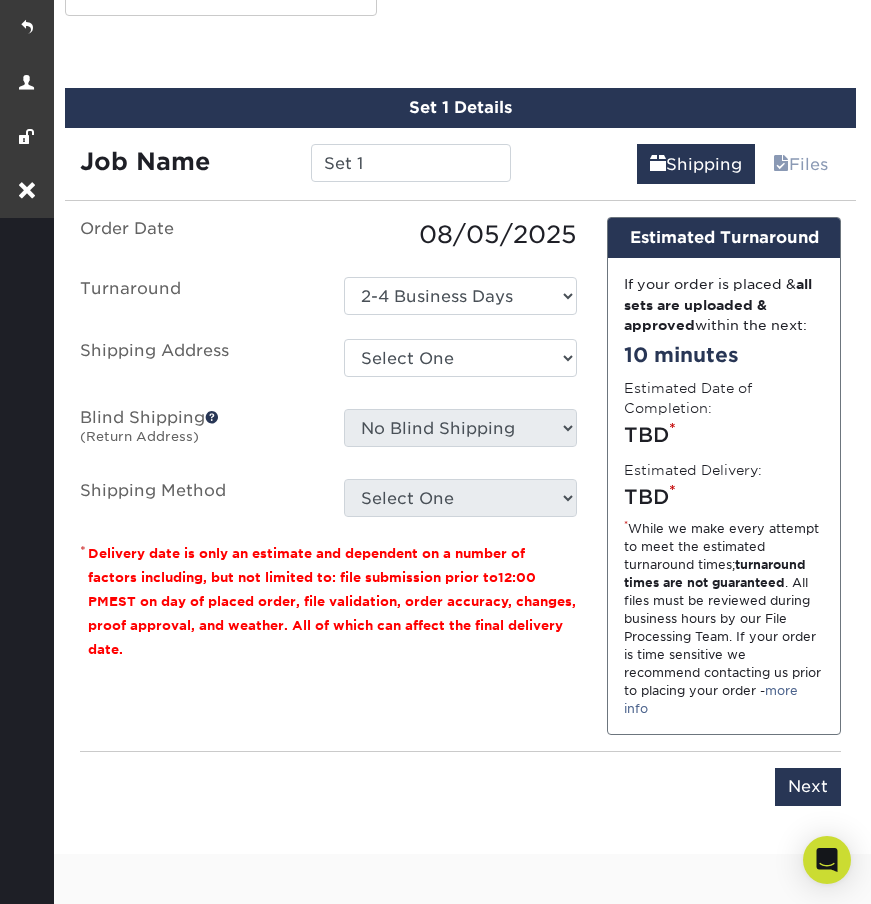 scroll, scrollTop: 1127, scrollLeft: 0, axis: vertical 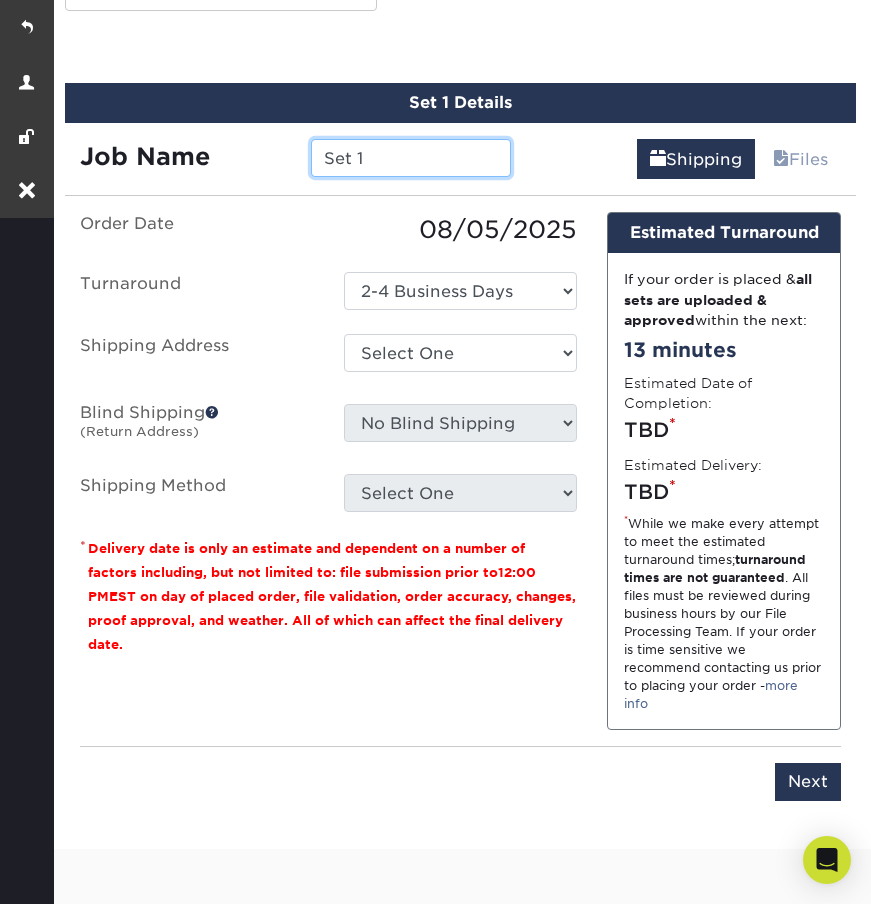 drag, startPoint x: 372, startPoint y: 160, endPoint x: 201, endPoint y: 160, distance: 171 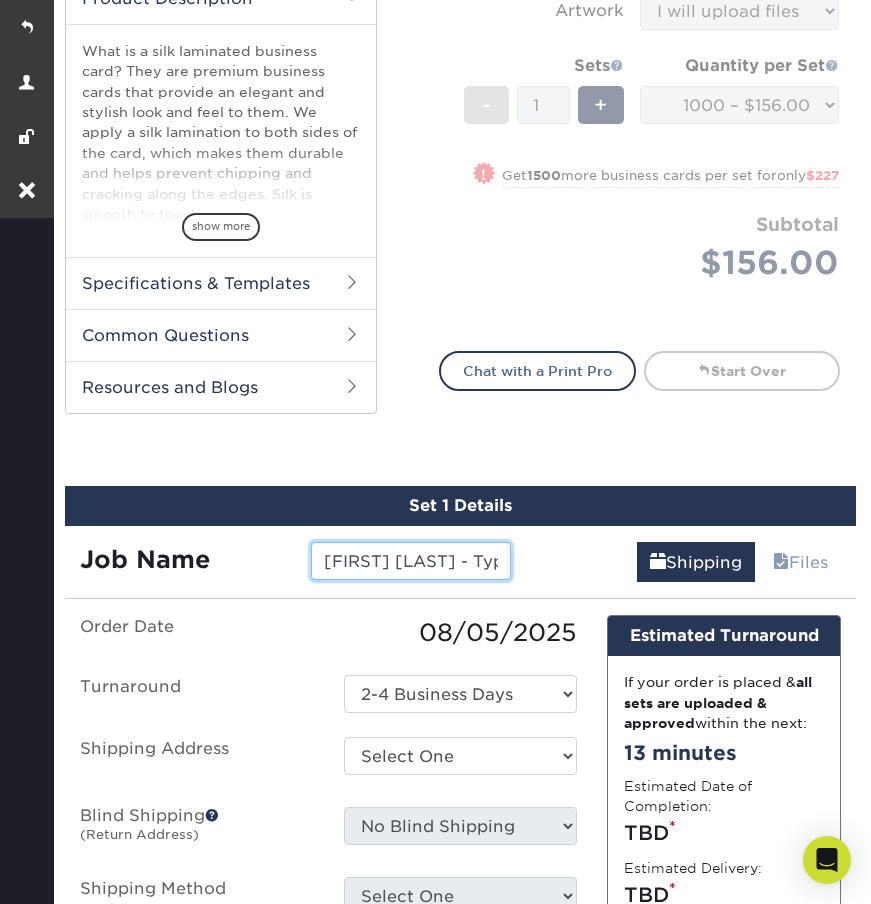scroll, scrollTop: 718, scrollLeft: 0, axis: vertical 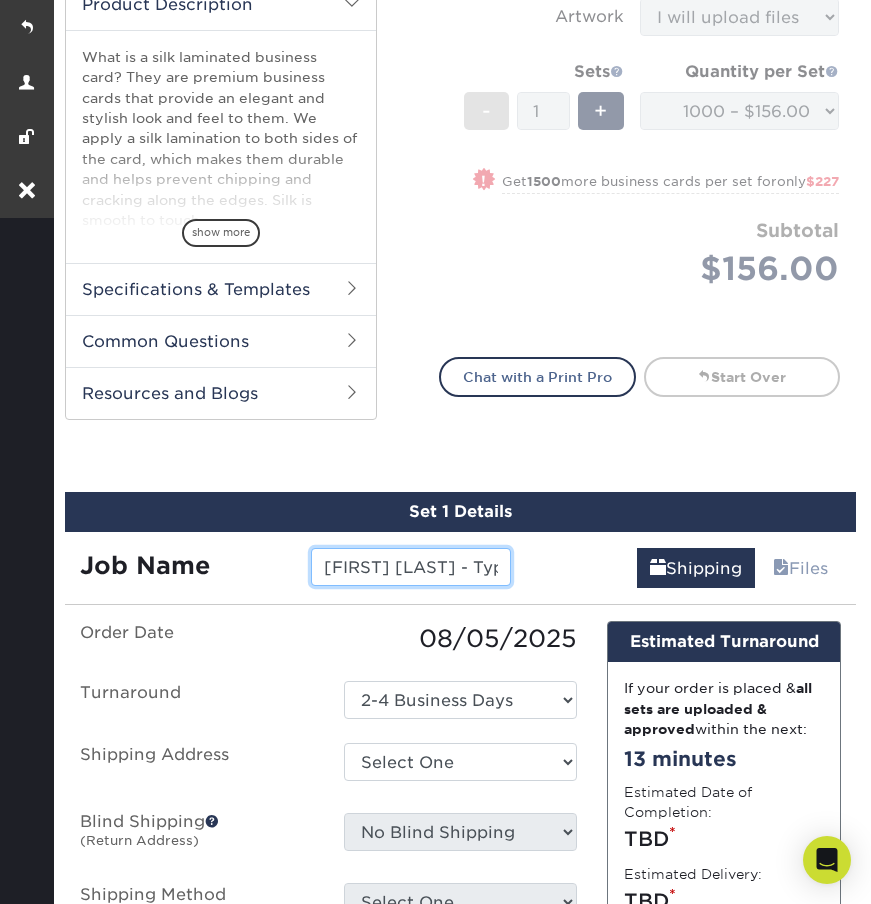 type on "[FIRST] [LAST] - Typesetting" 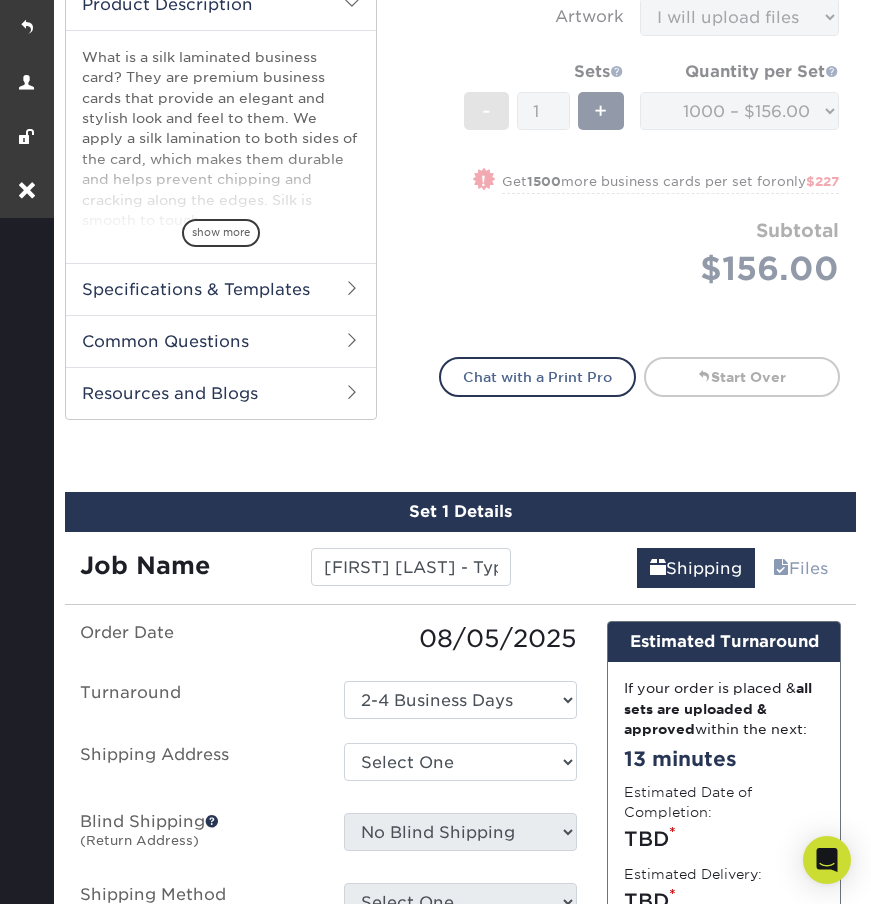 click on "Select One
[FIRST] [LAST]
+ Add New Address" at bounding box center [461, 766] 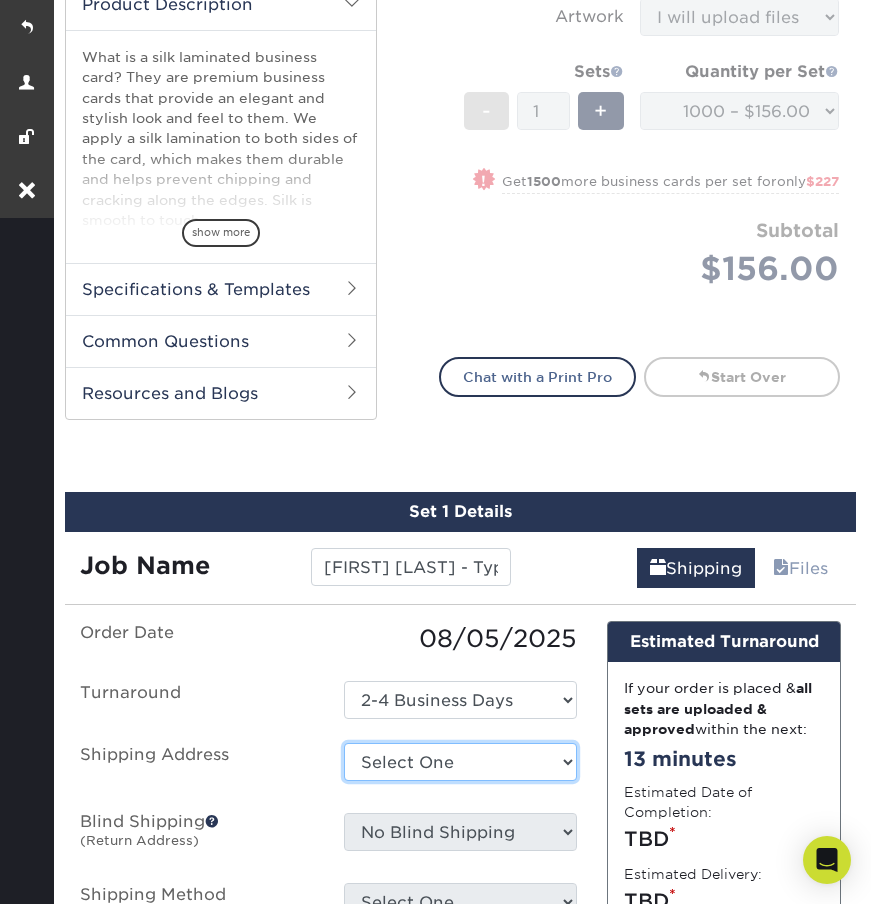 select on "newaddress" 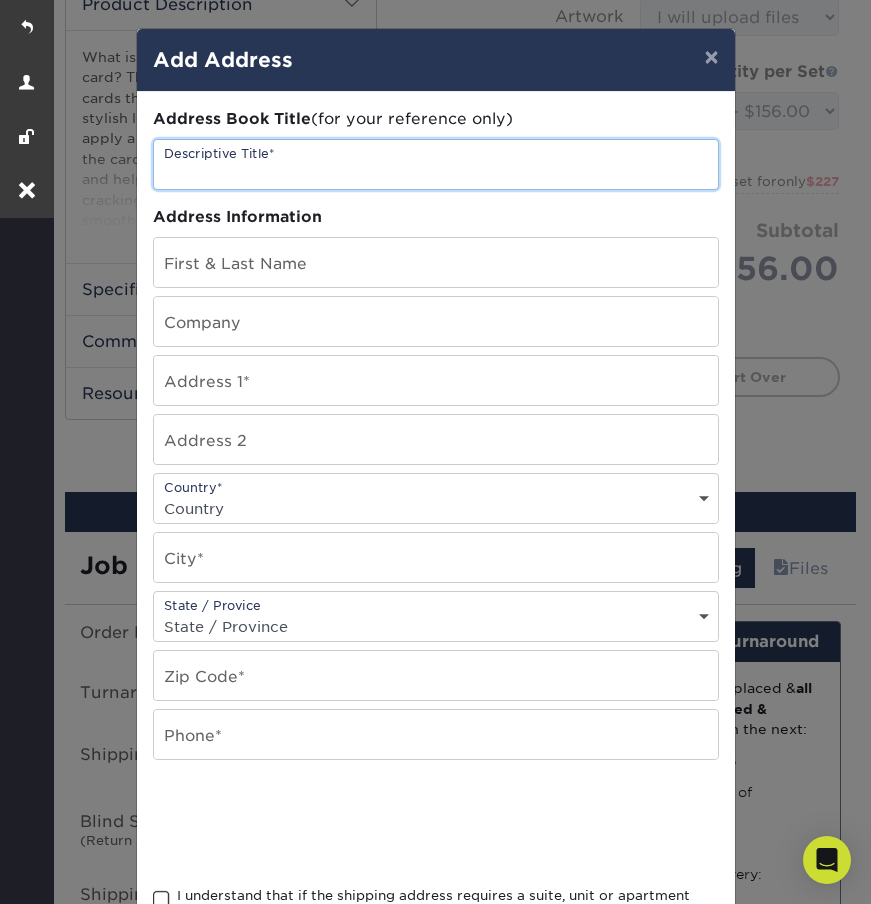 click at bounding box center [436, 164] 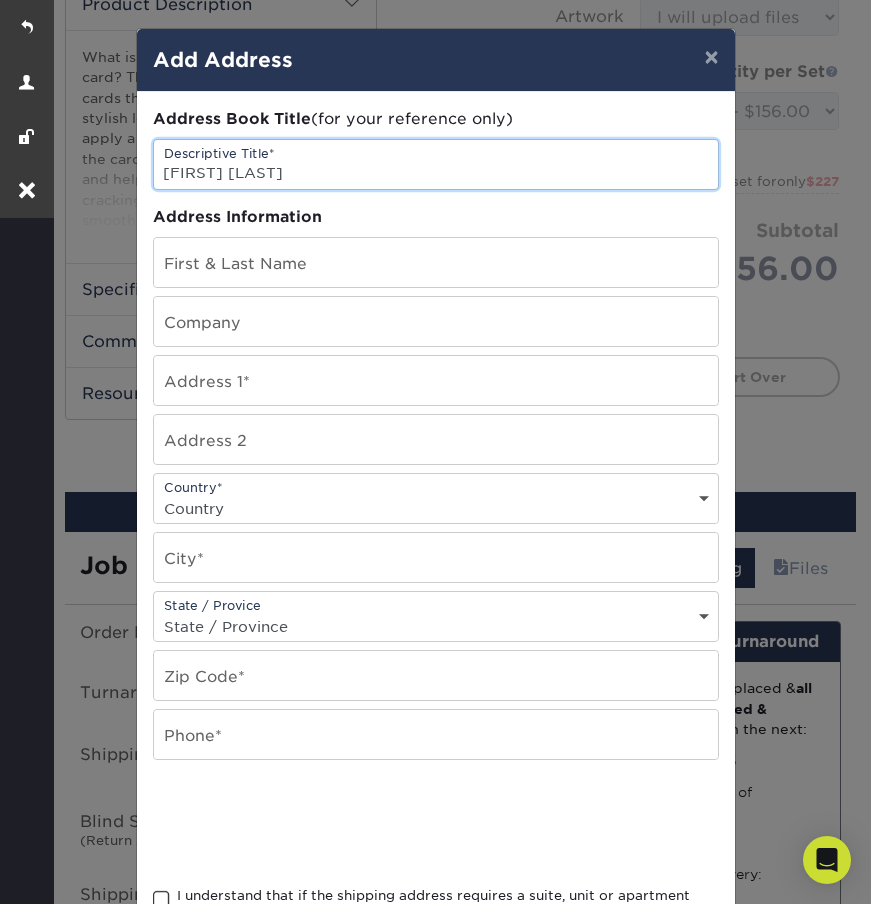 type on "[FIRST] [LAST]" 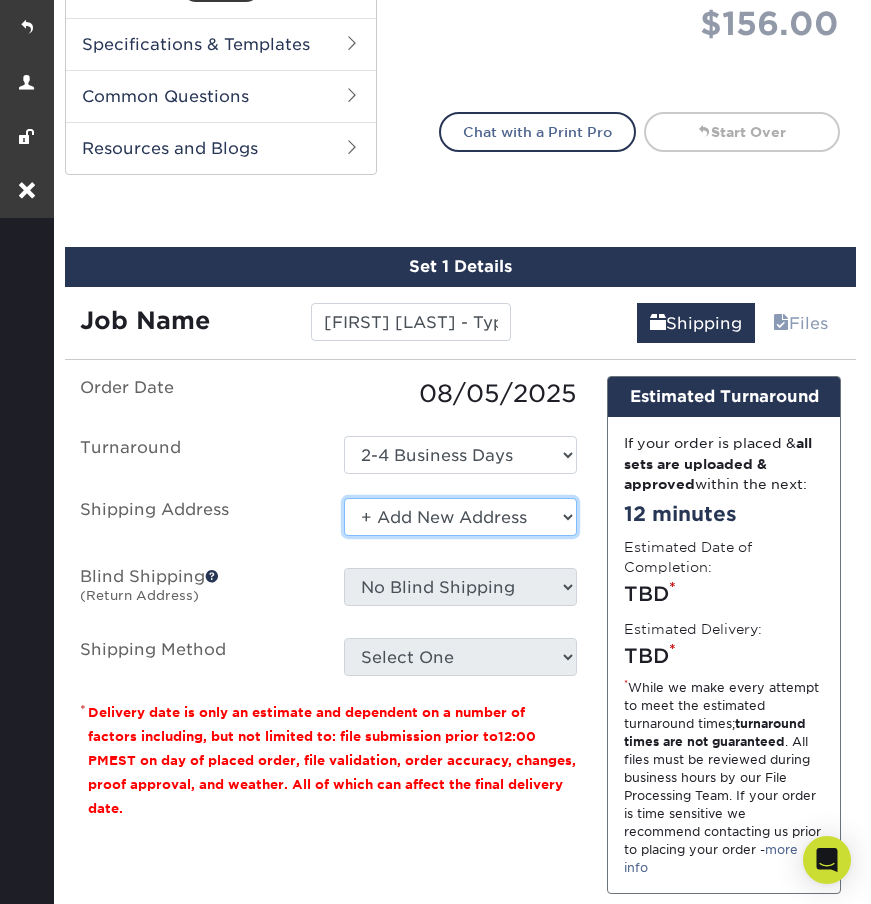 scroll, scrollTop: 986, scrollLeft: 0, axis: vertical 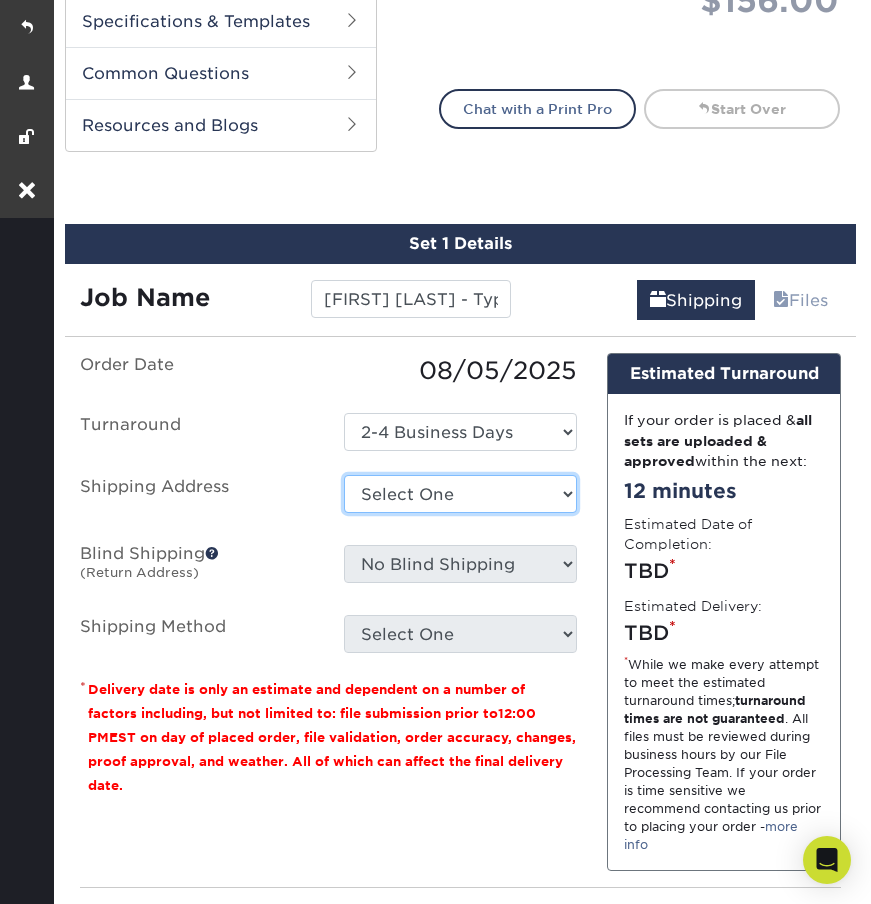 select on "newaddress" 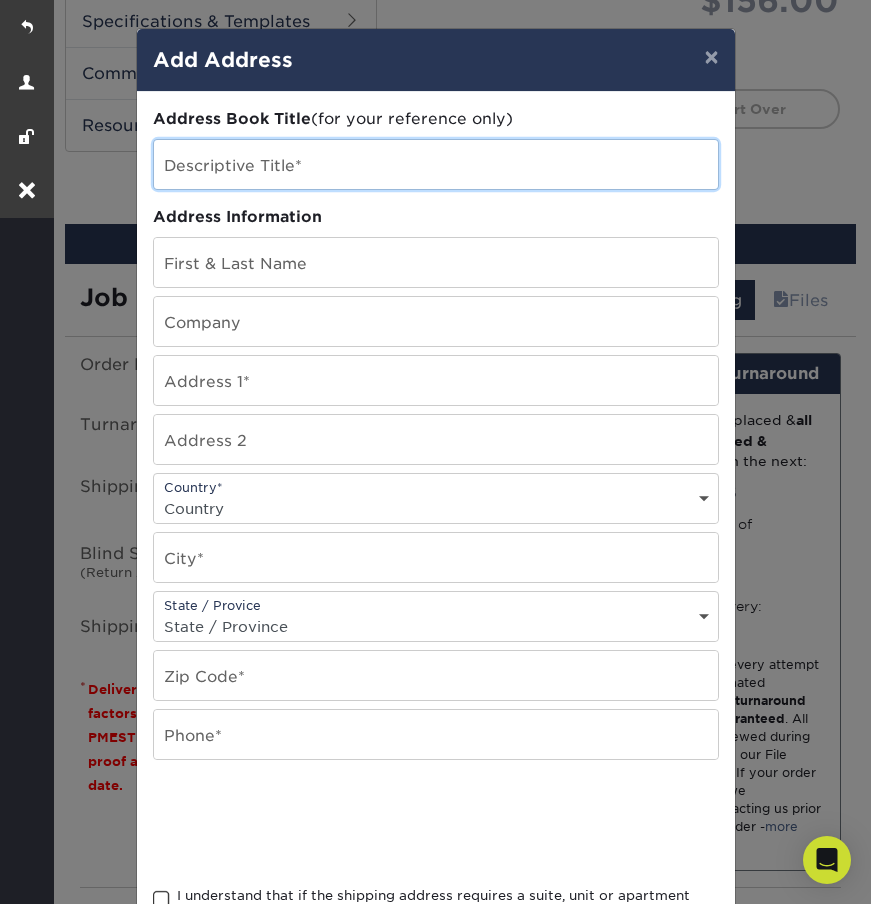 click at bounding box center (436, 164) 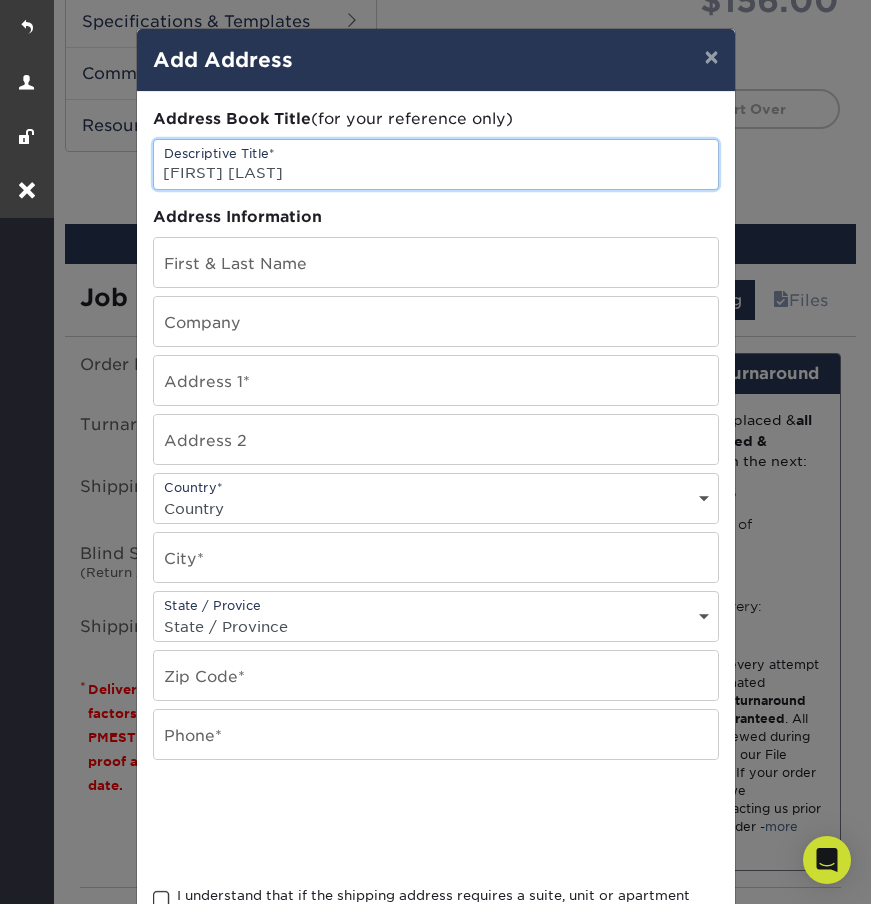 type on "[FIRST] [LAST]" 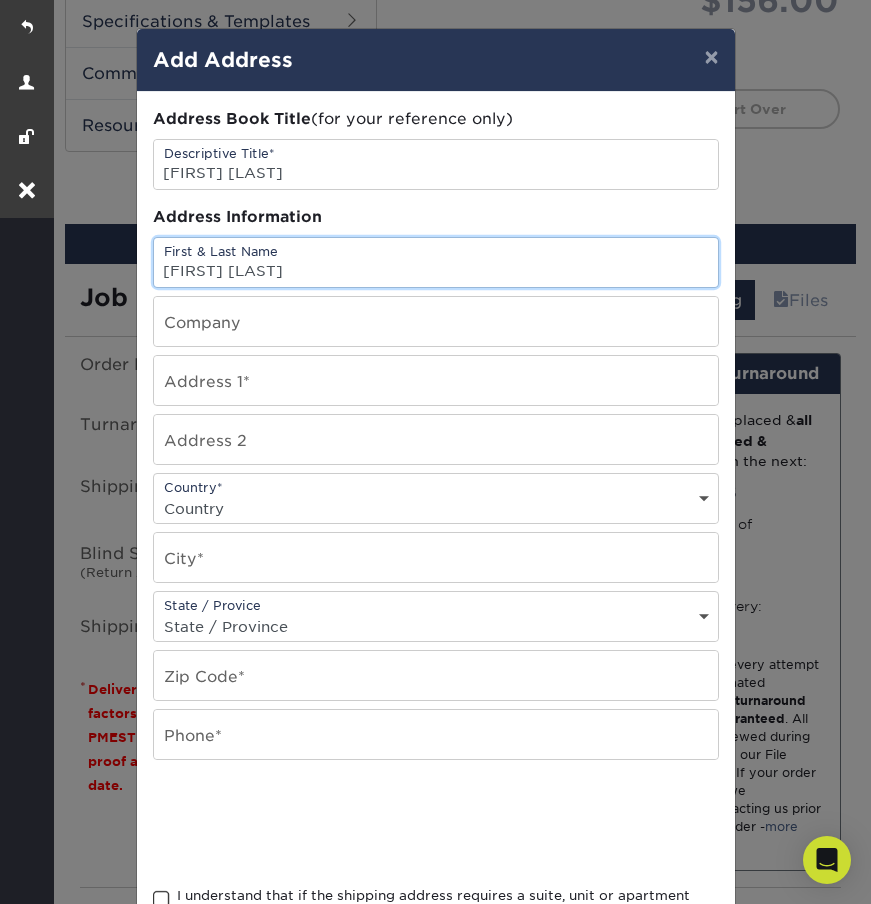 type on "[FIRST] [LAST]" 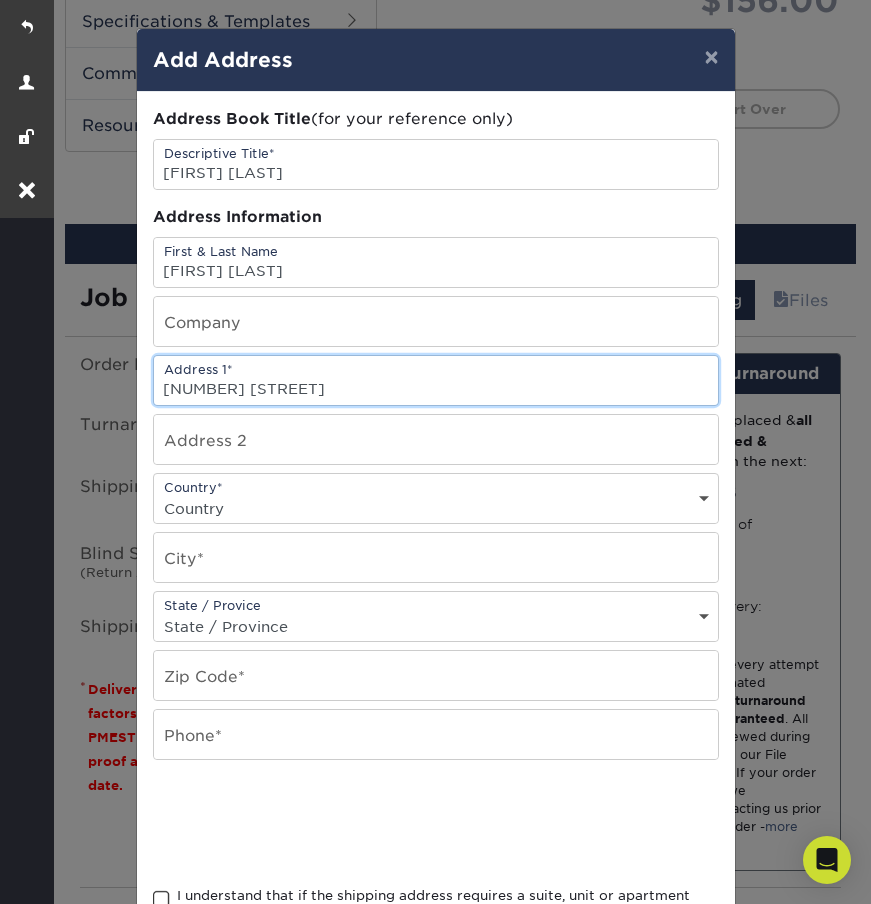 click on "[NUMBER] [STREET]" at bounding box center [436, 380] 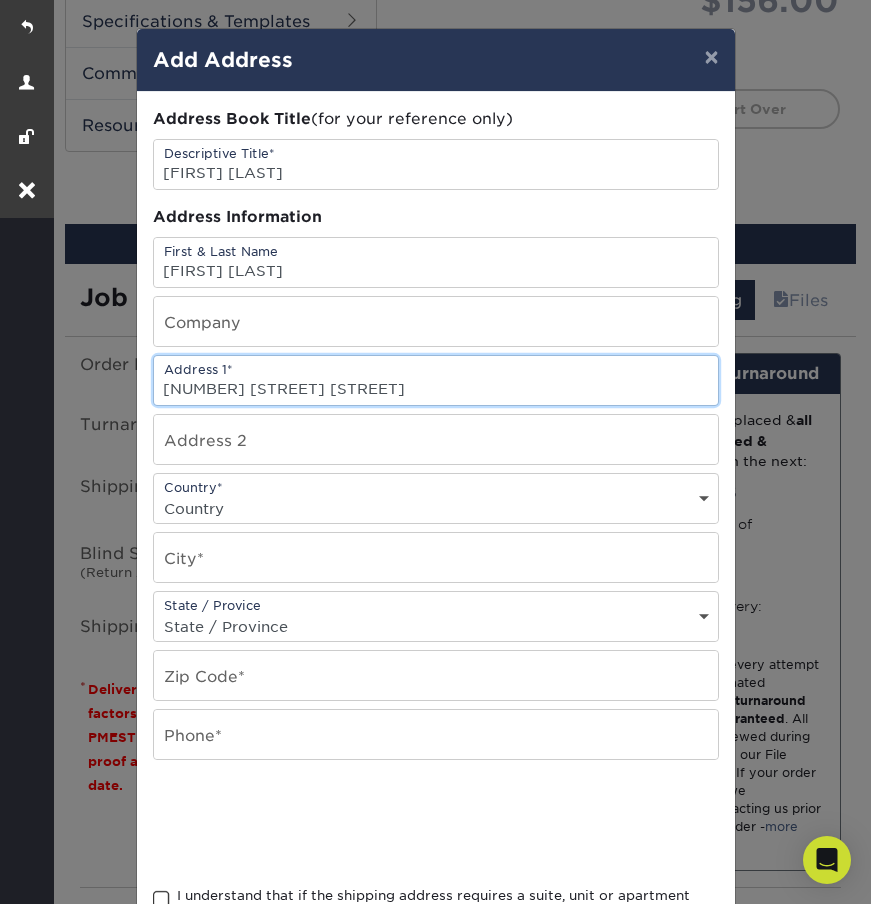type on "[NUMBER] [STREET] [STREET]" 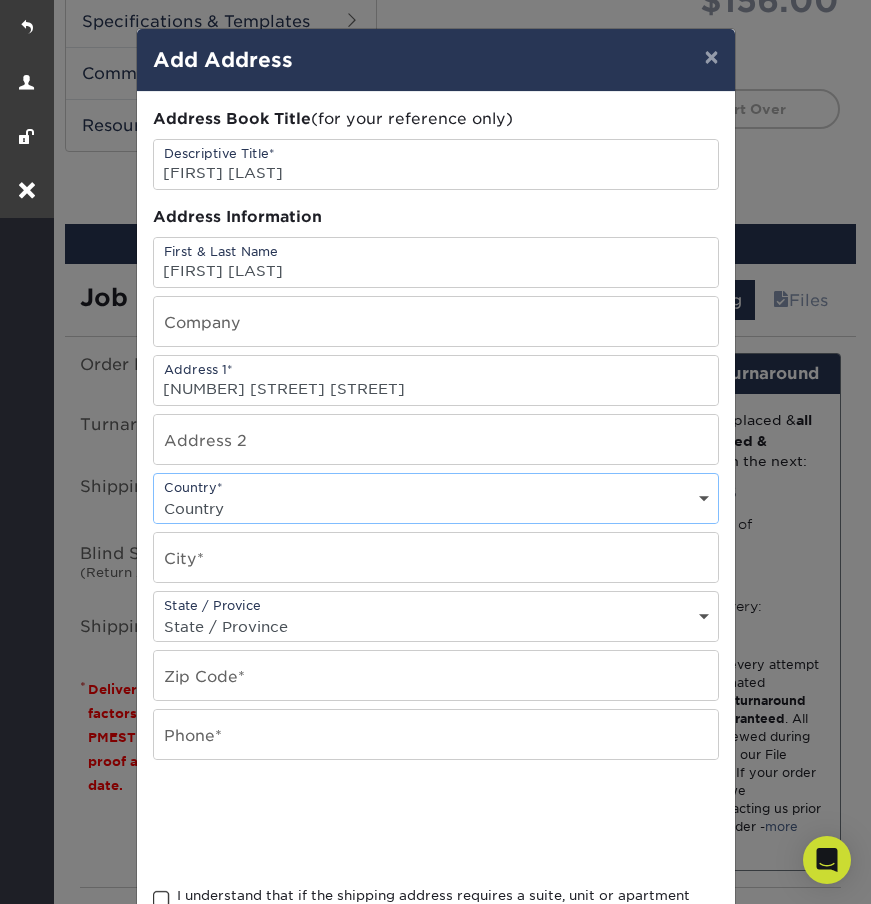 select on "US" 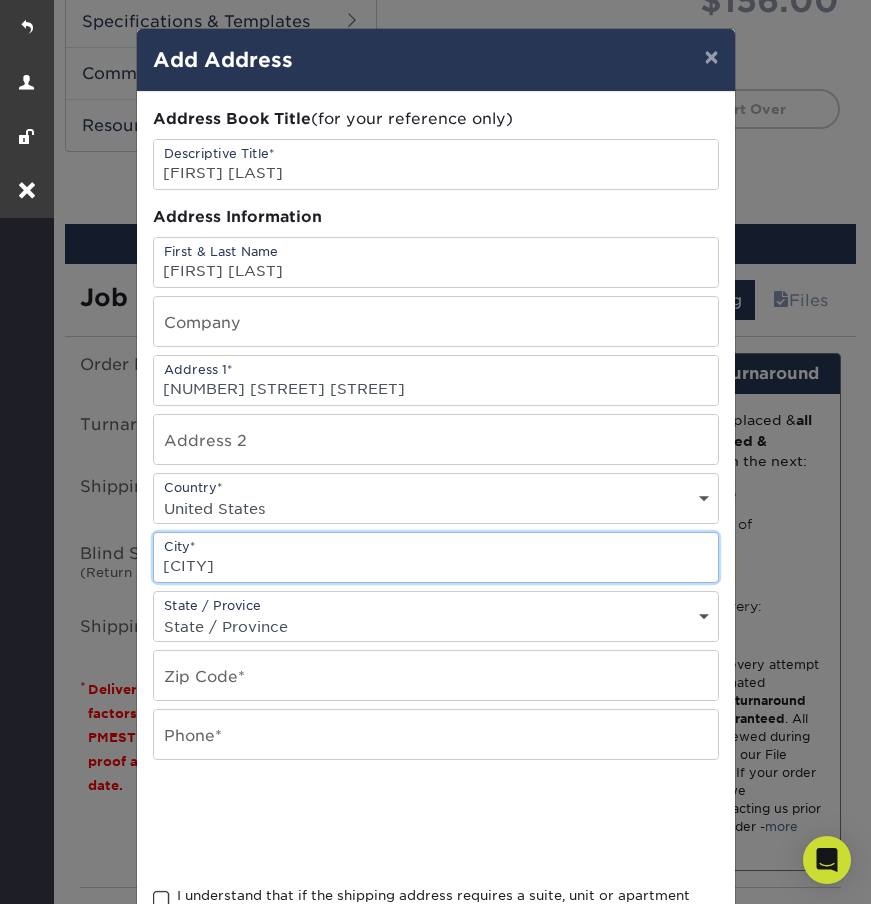 type on "[CITY]" 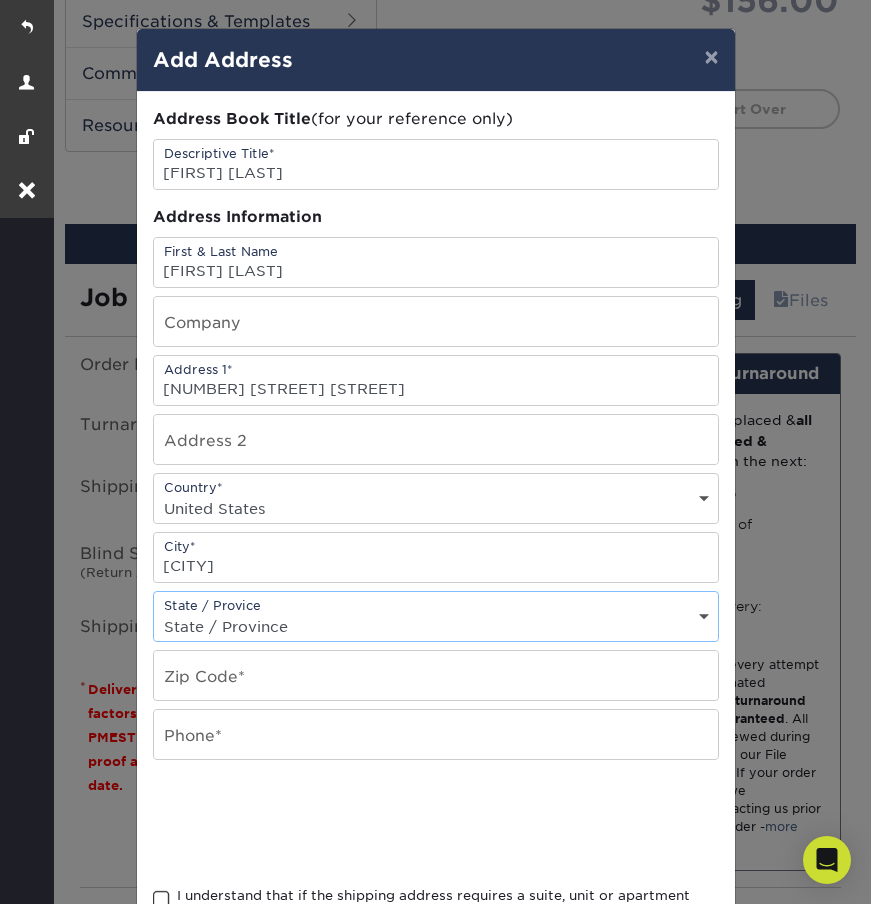 select on "[STATE]" 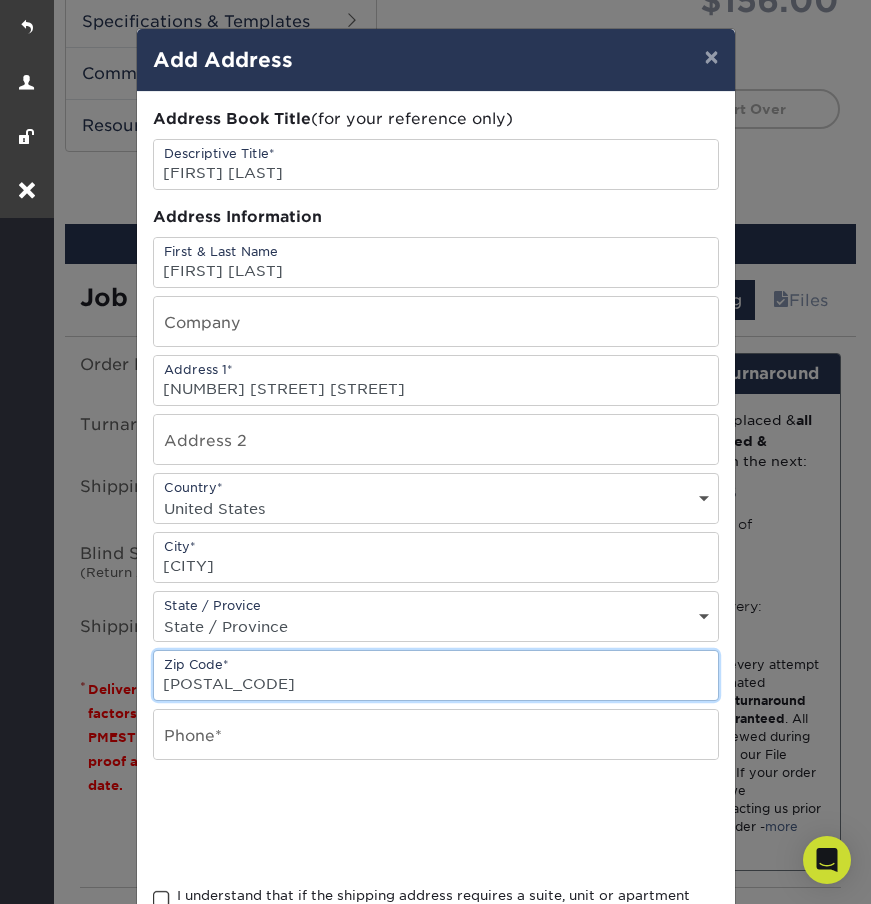 type on "[POSTAL_CODE]" 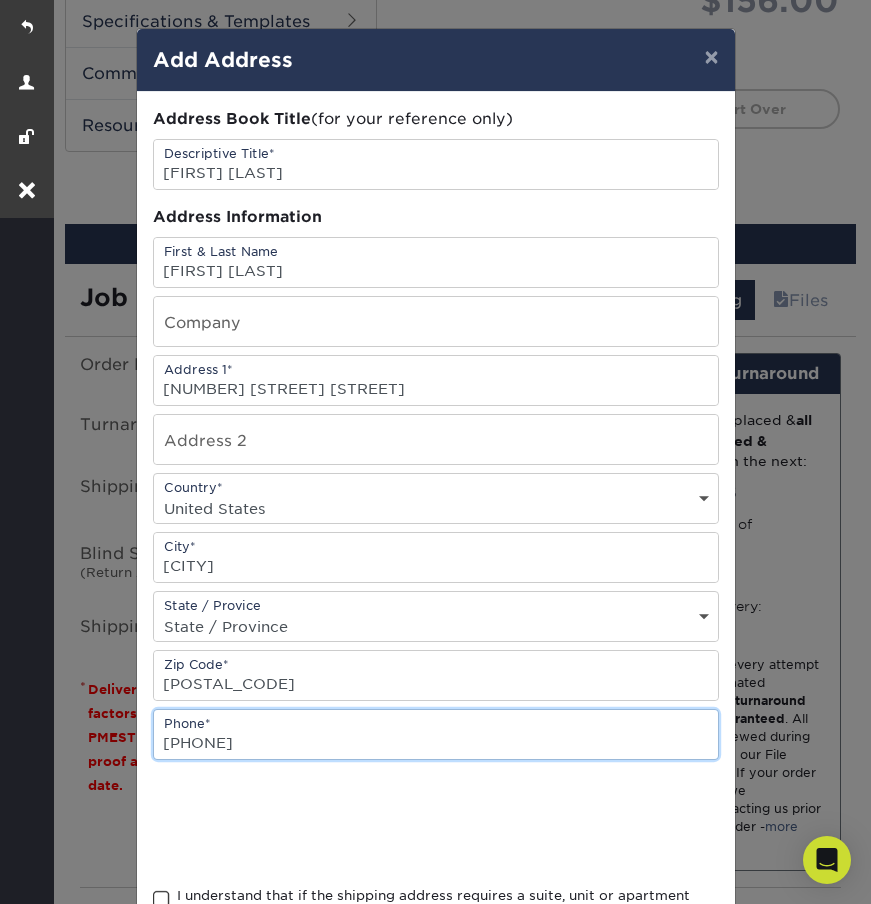 type on "[PHONE]" 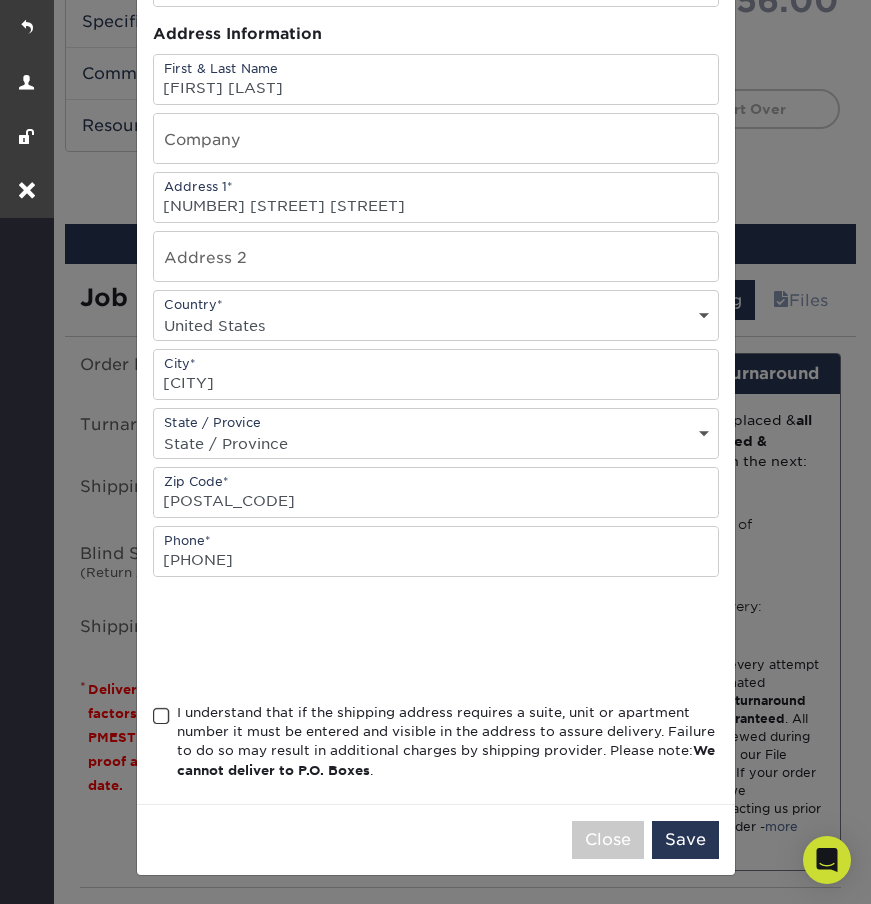scroll, scrollTop: 188, scrollLeft: 0, axis: vertical 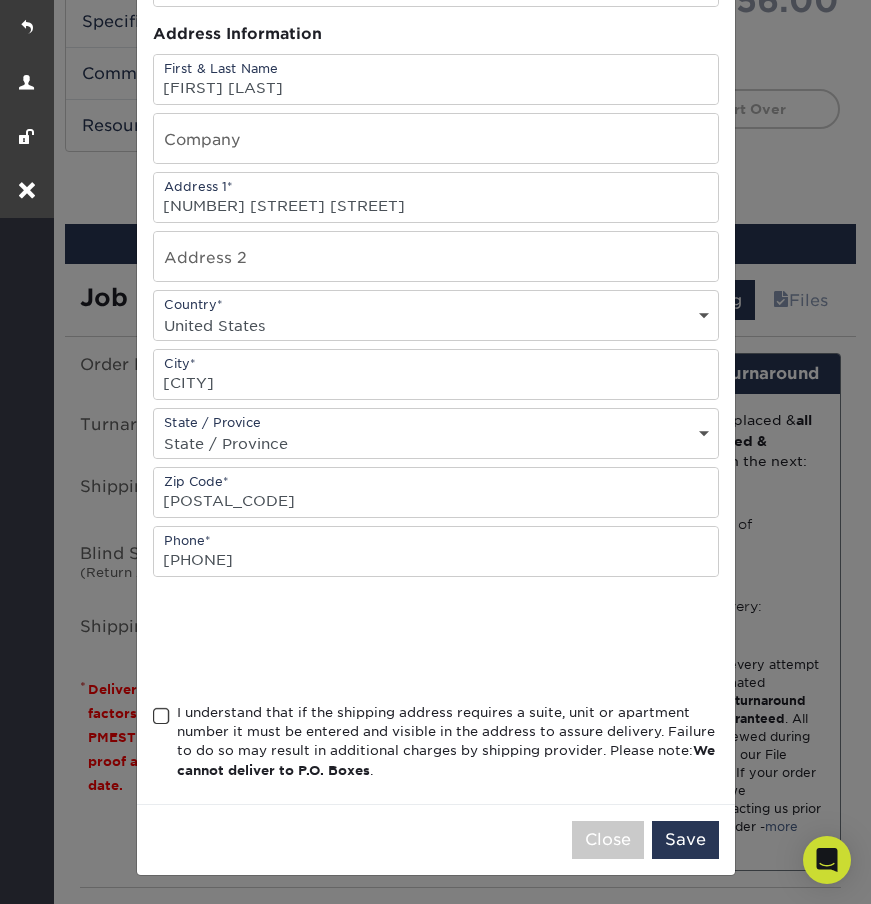 click at bounding box center [161, 716] 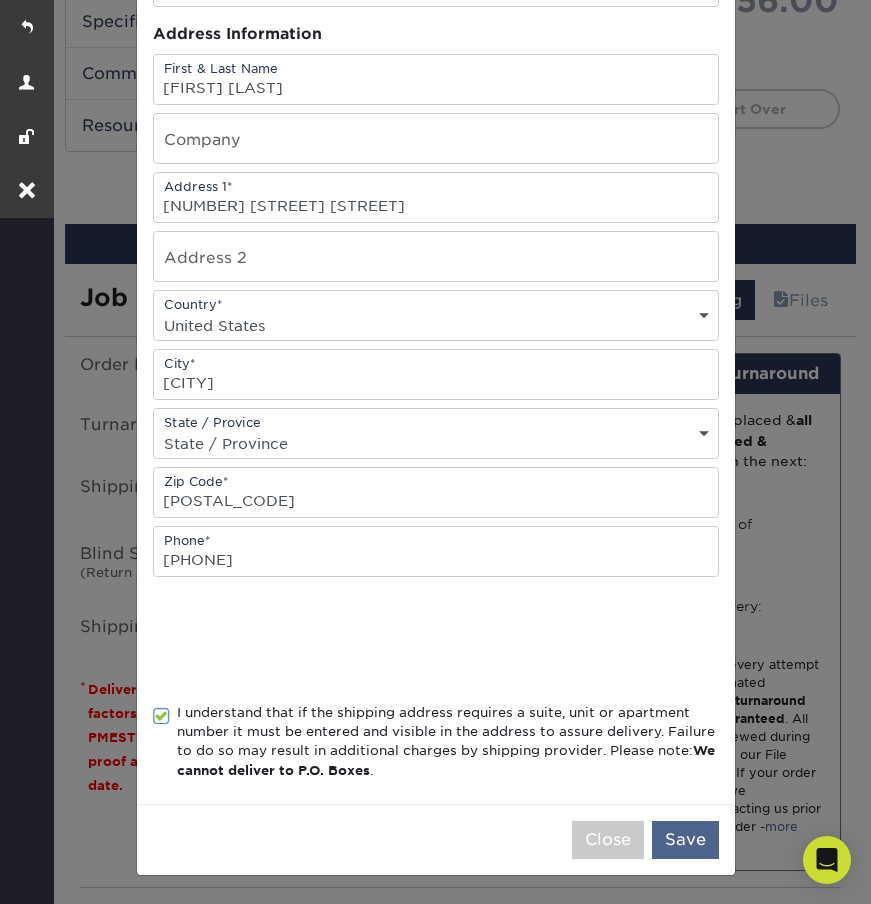 click on "Save" at bounding box center (685, 840) 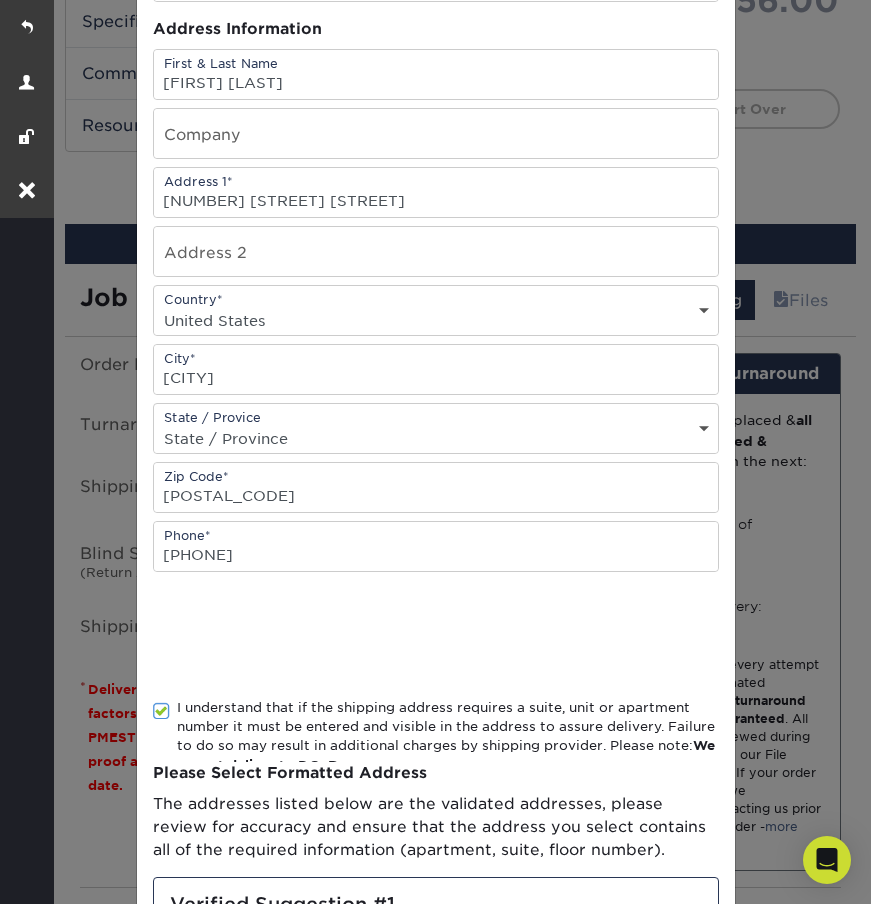 scroll, scrollTop: 0, scrollLeft: 0, axis: both 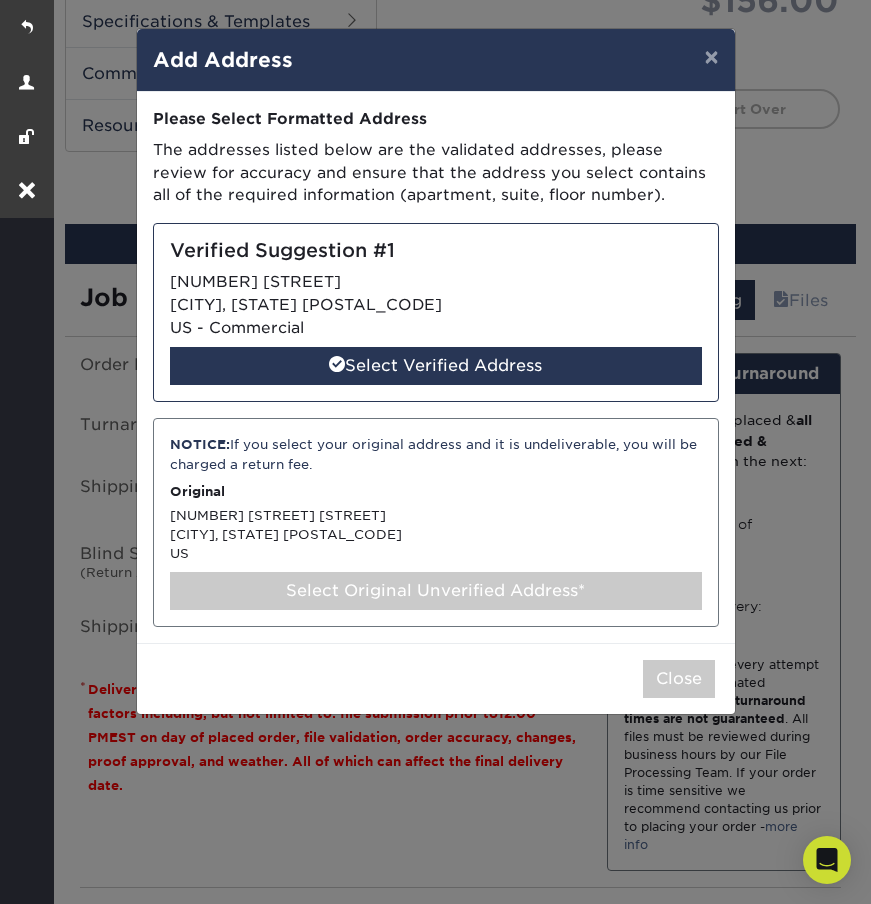 click on "Verified Suggestion #1 [NUMBER] [STREET] [CITY], [STATE] [POSTAL_CODE] US - Commercial  Select Verified Address" at bounding box center [436, 312] 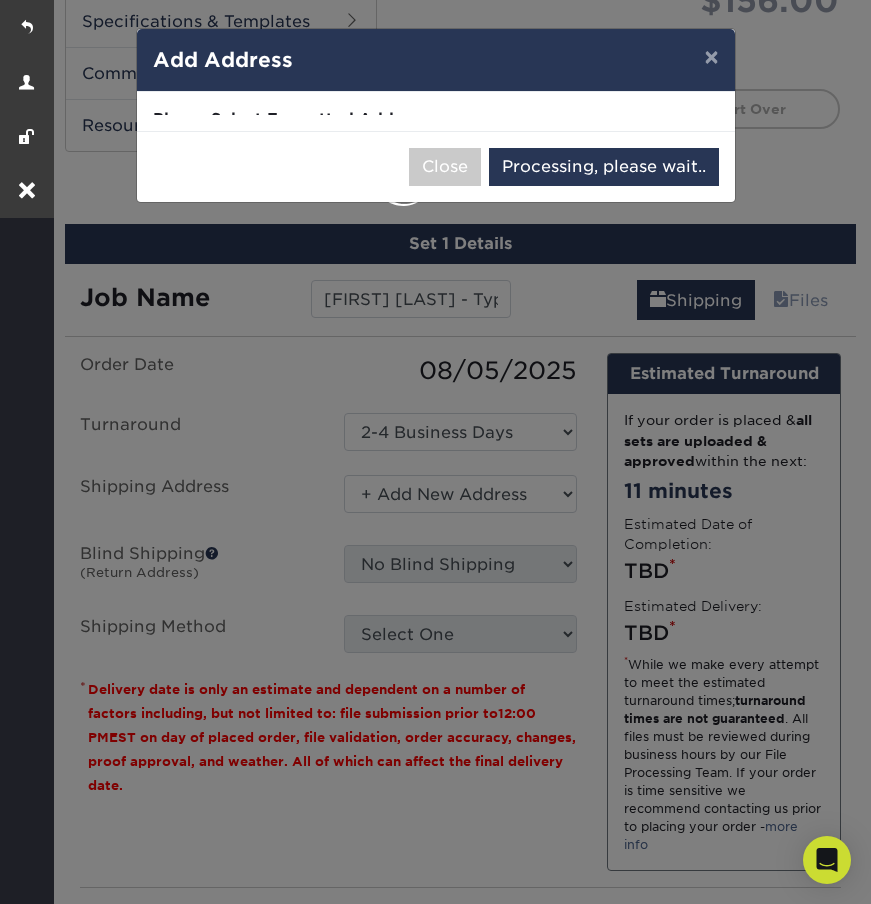 select on "[NUMBER]" 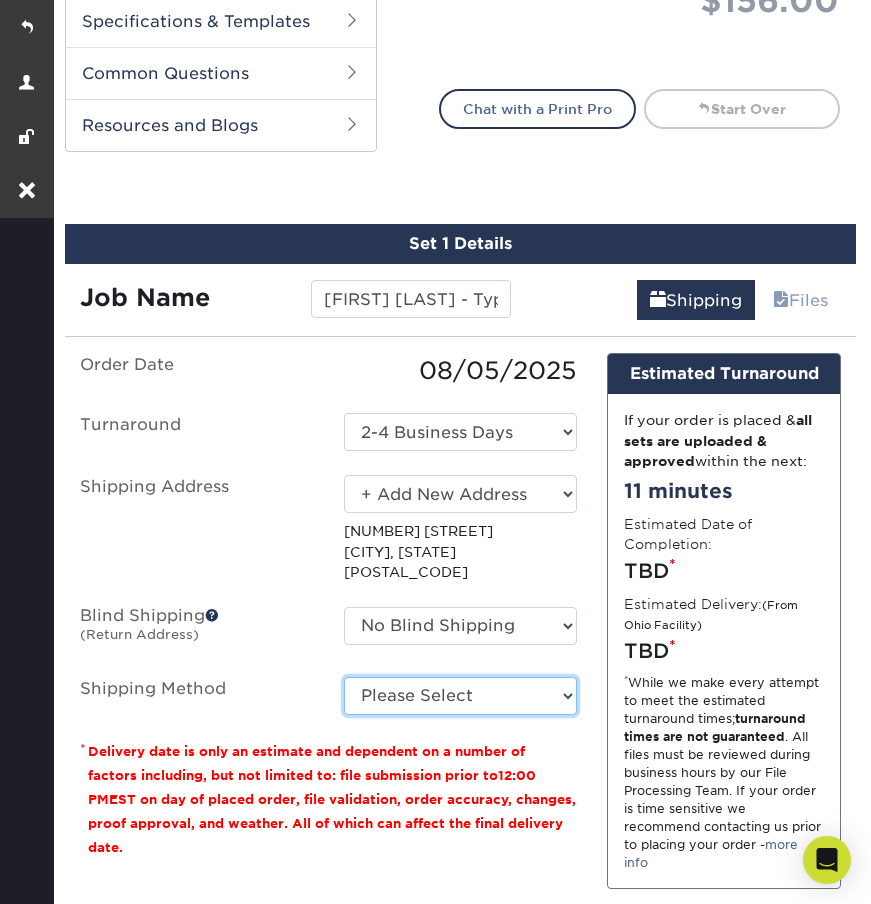 select on "03" 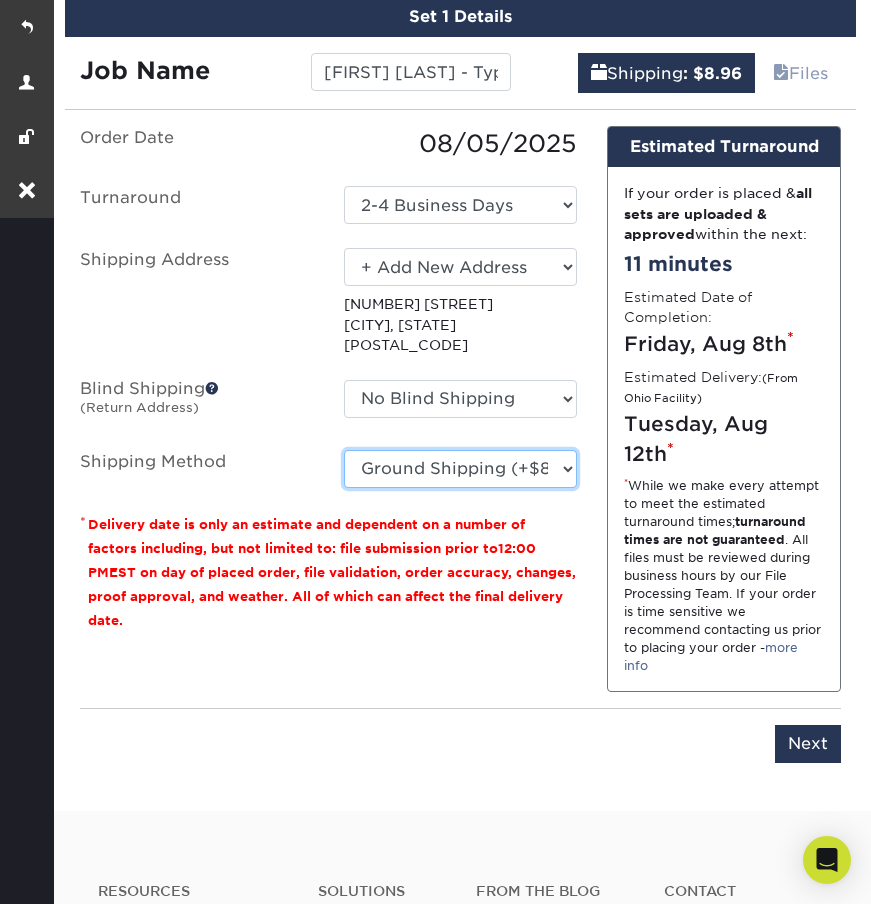 scroll, scrollTop: 1288, scrollLeft: 0, axis: vertical 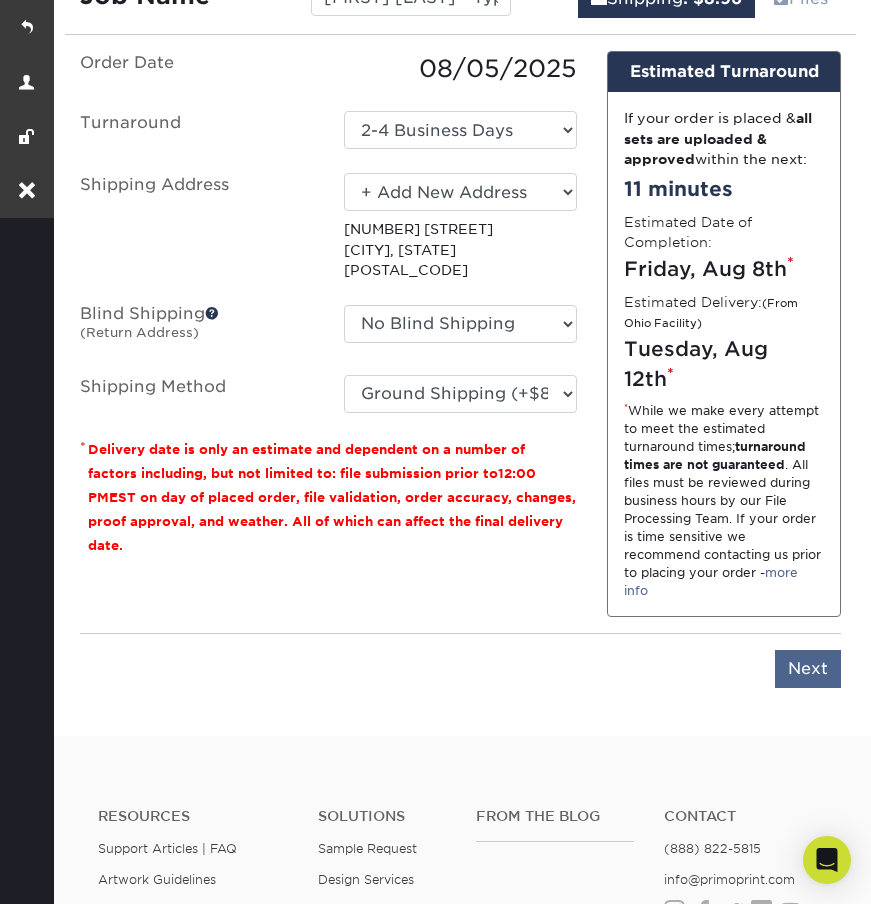 click on "Next" at bounding box center [808, 669] 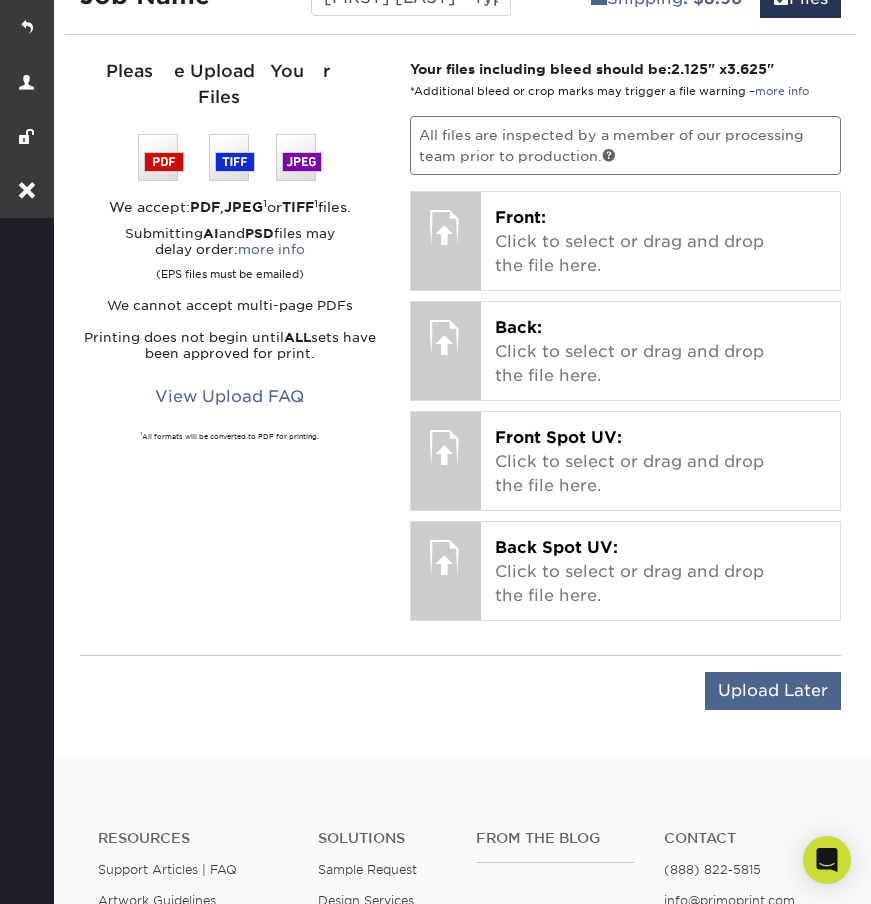 click on "Upload Later" at bounding box center (773, 691) 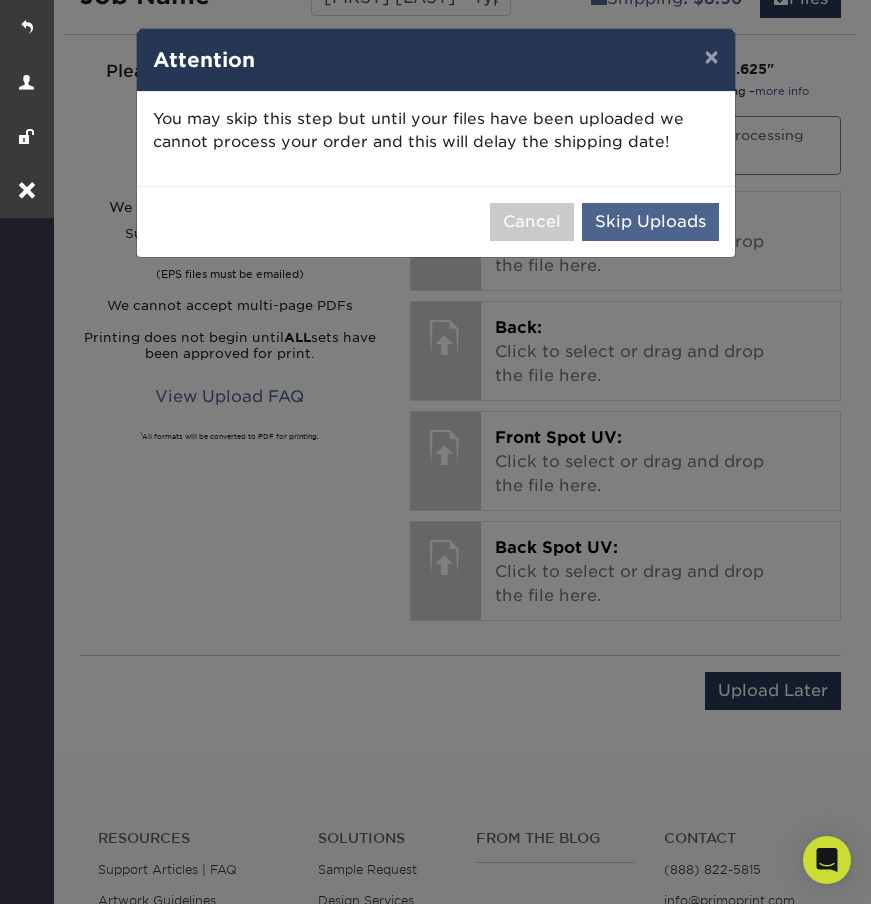 click on "Skip Uploads" at bounding box center [650, 222] 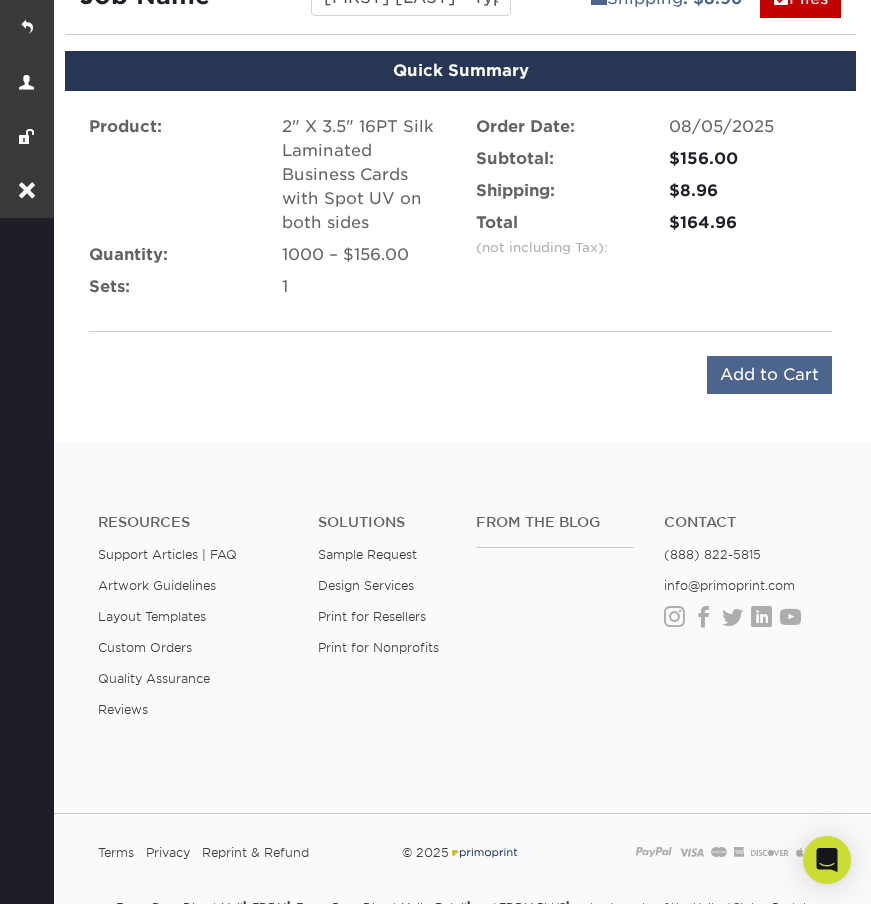 click on "Add to Cart" at bounding box center (769, 375) 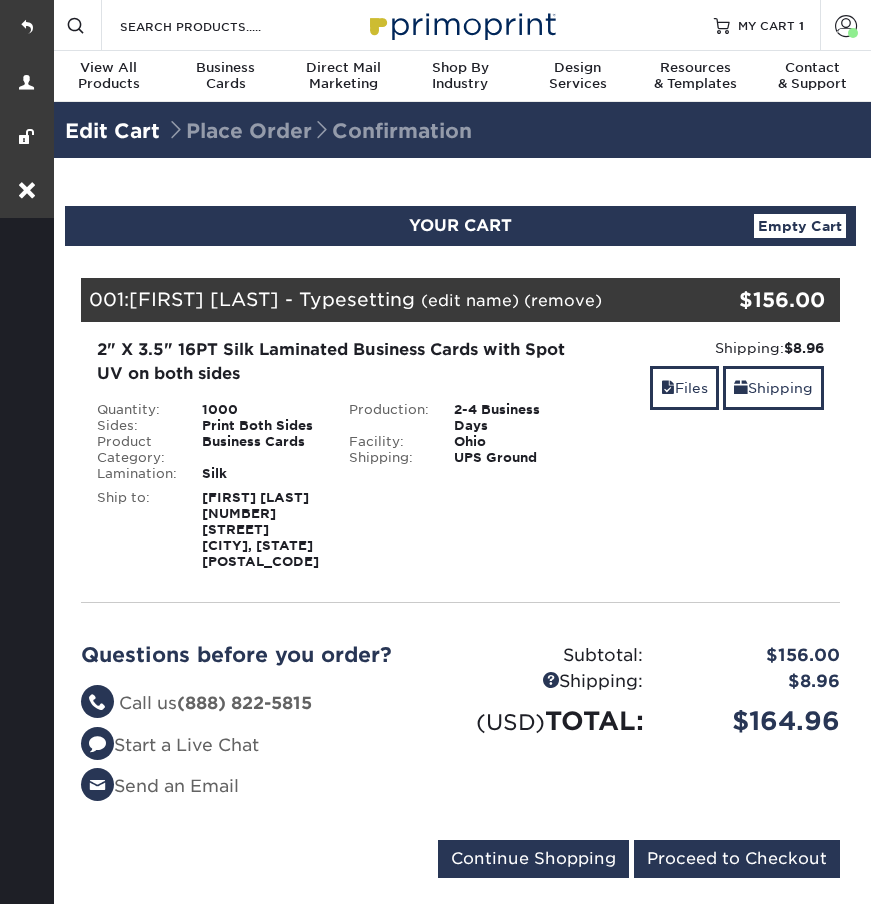 scroll, scrollTop: 0, scrollLeft: 0, axis: both 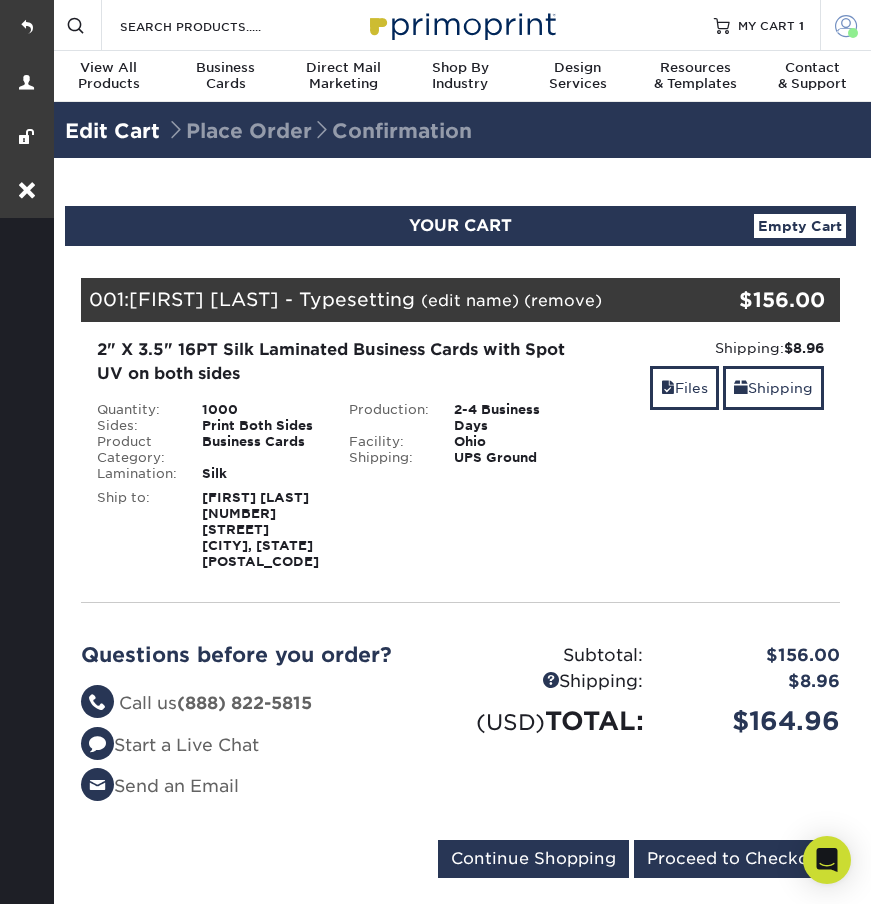 click at bounding box center (846, 25) 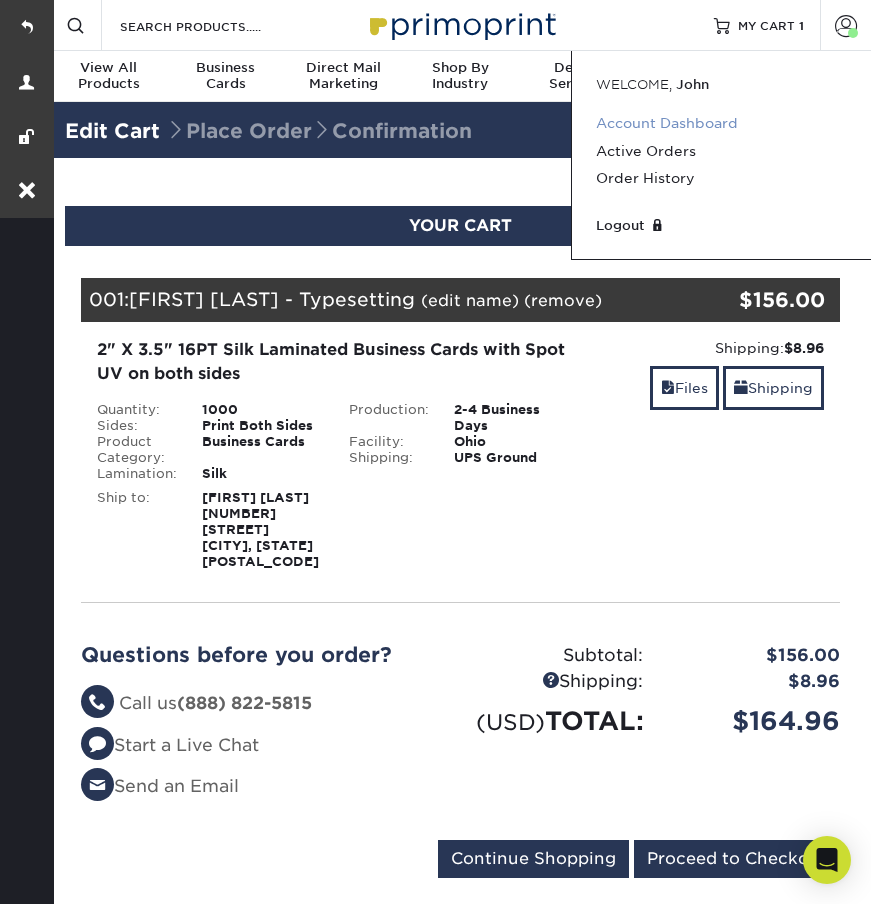click on "Account Dashboard" at bounding box center (721, 123) 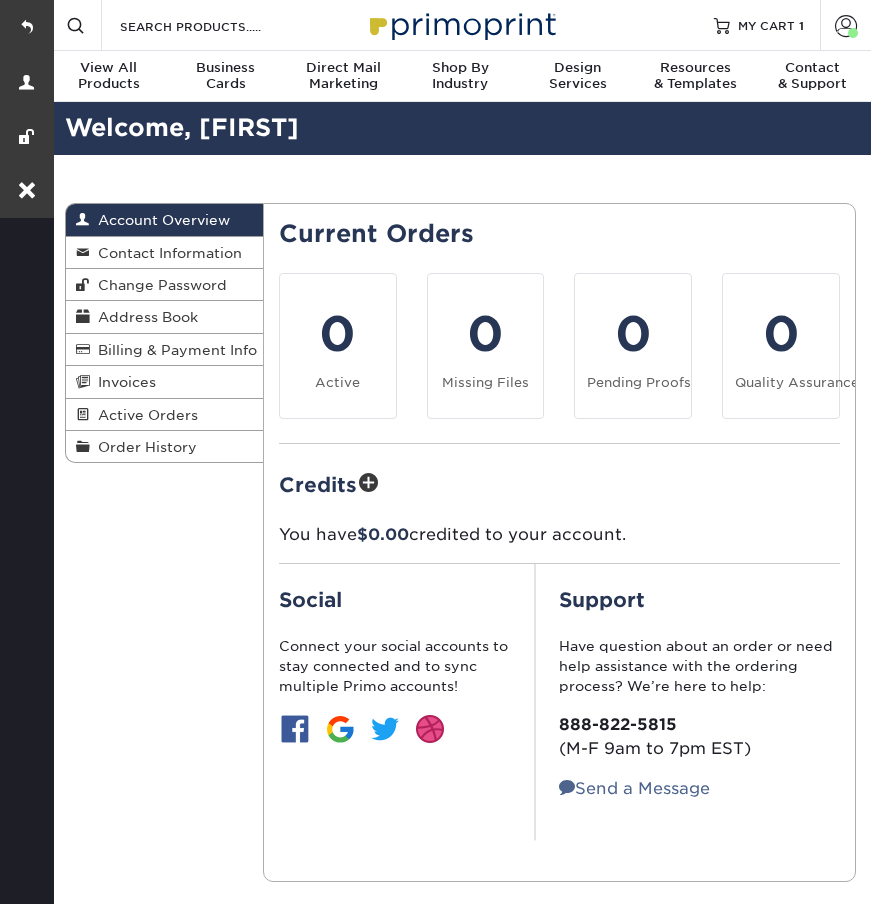 scroll, scrollTop: 0, scrollLeft: 0, axis: both 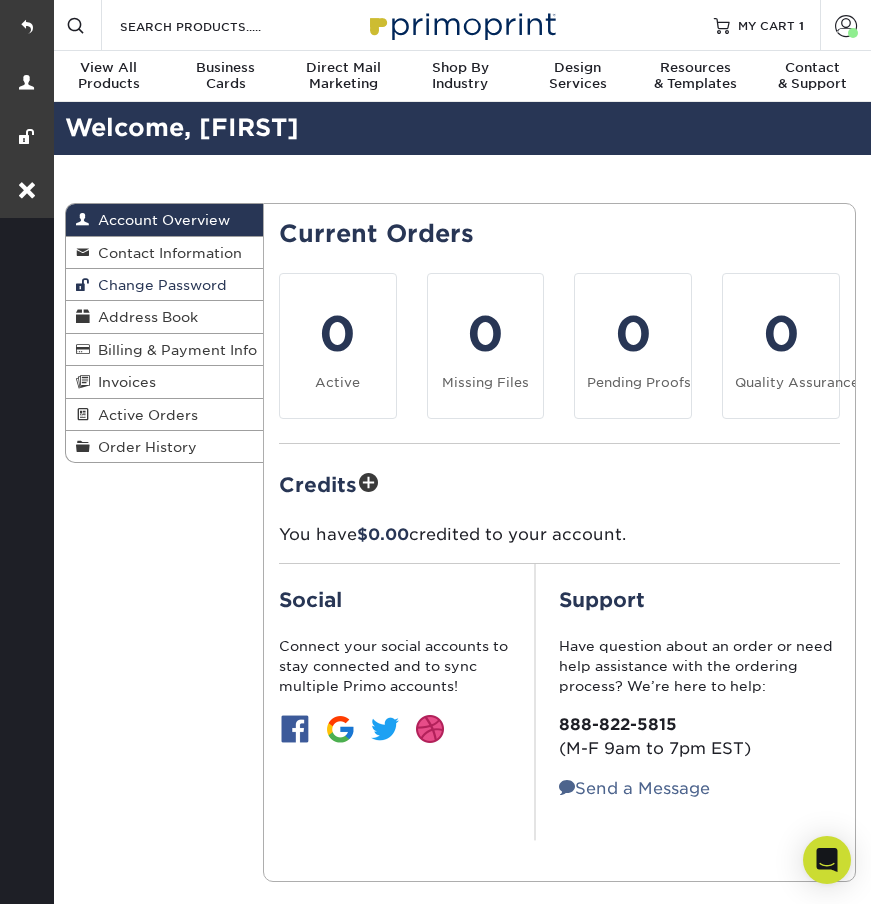 click on "Change Password" at bounding box center (158, 285) 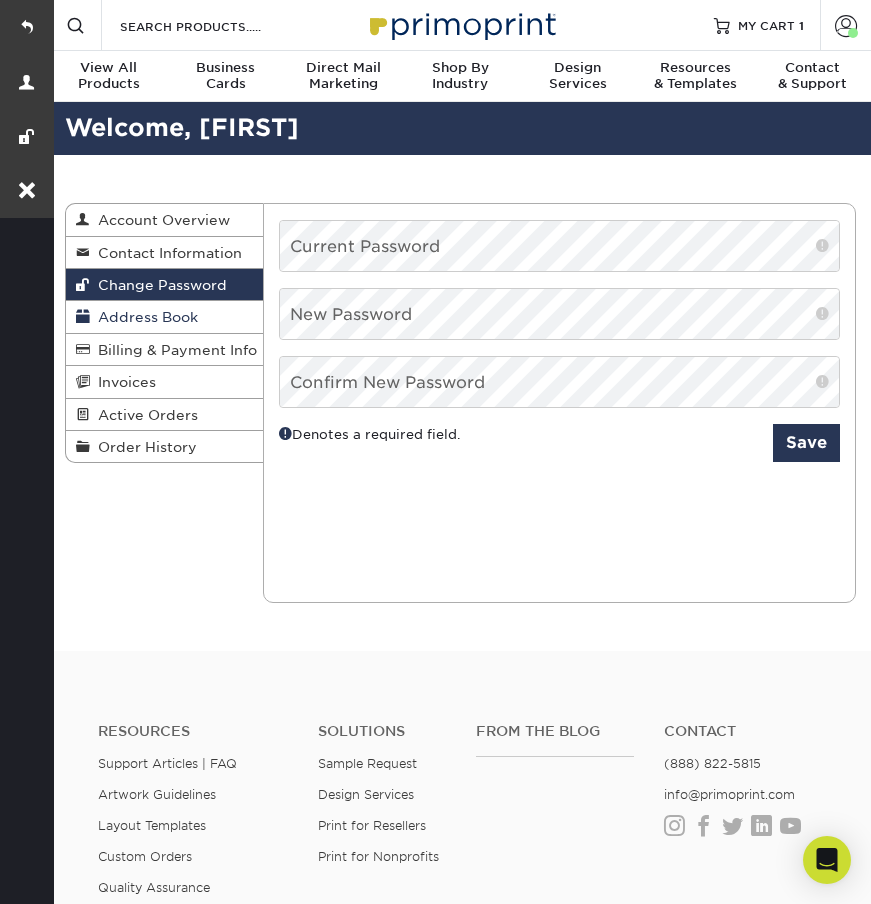 click on "Address Book" at bounding box center [144, 317] 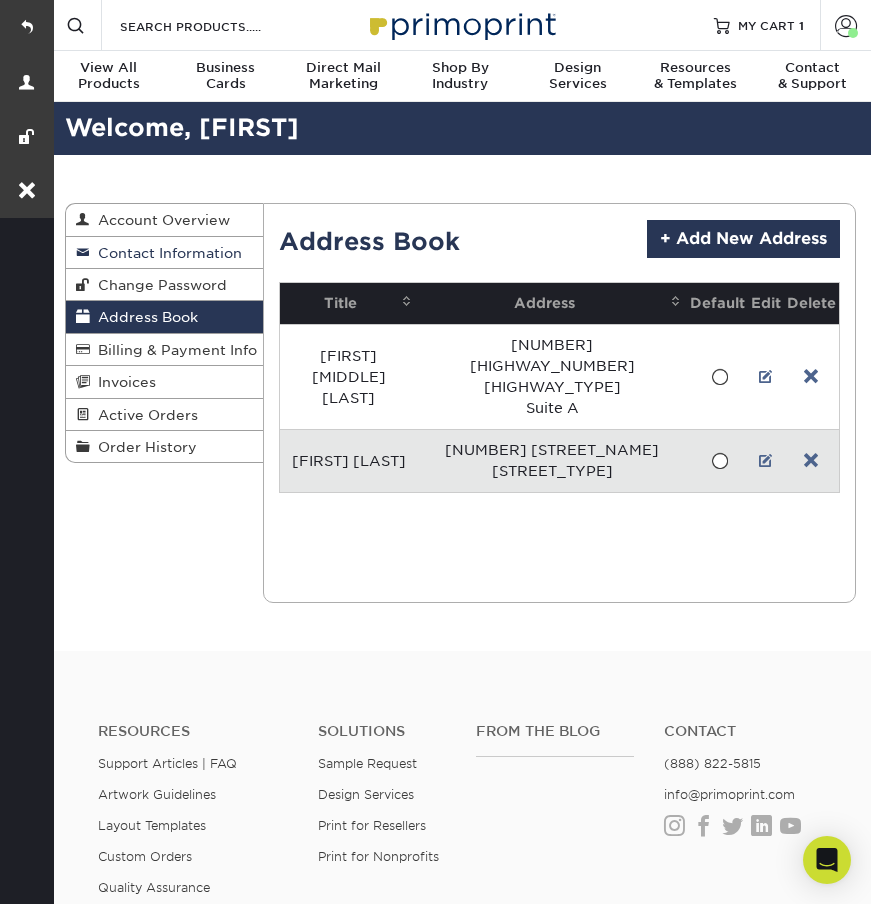 click on "Contact Information" at bounding box center [166, 253] 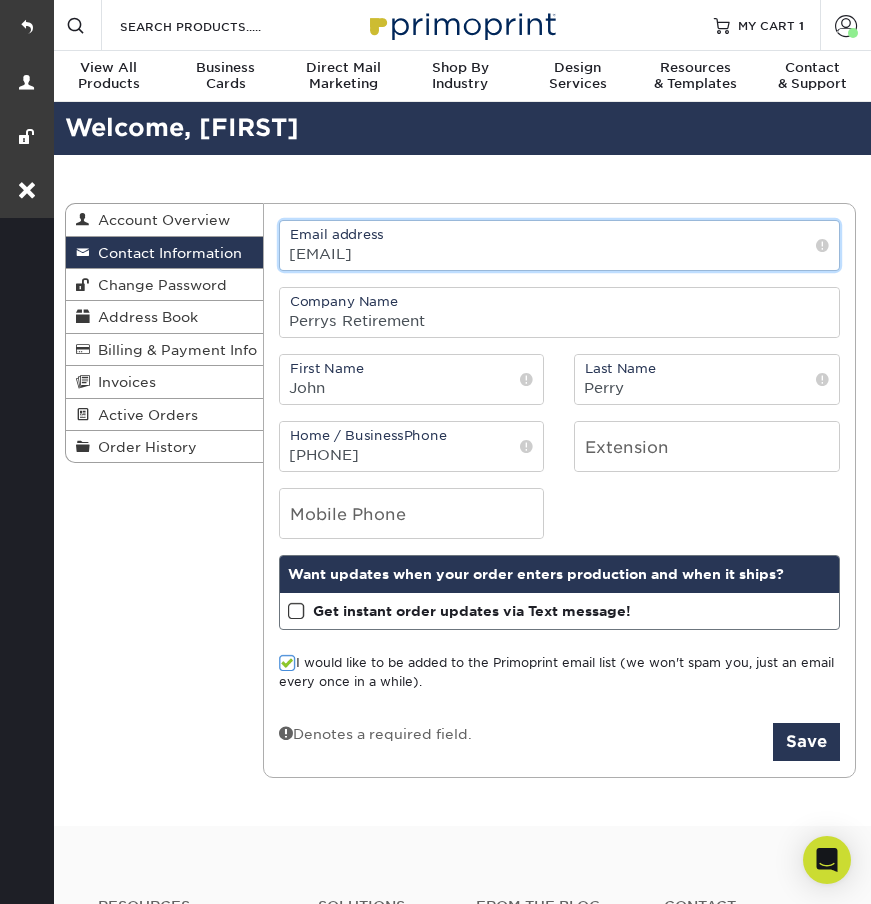 drag, startPoint x: 471, startPoint y: 258, endPoint x: 254, endPoint y: 258, distance: 217 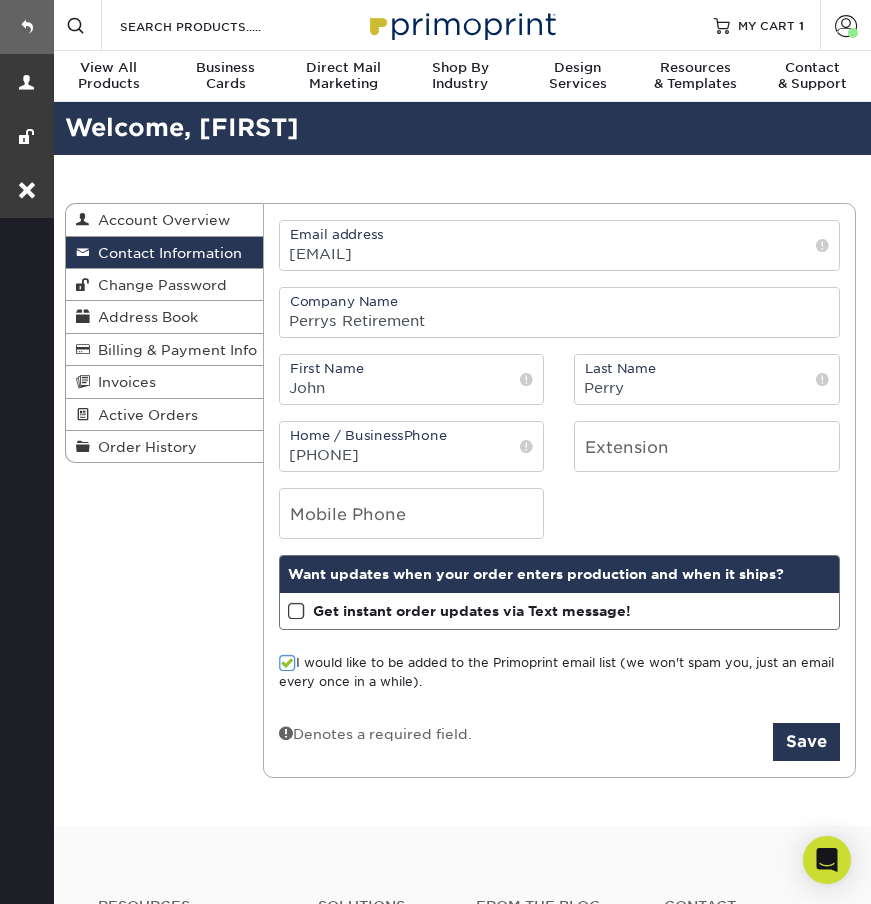 click at bounding box center (27, 27) 